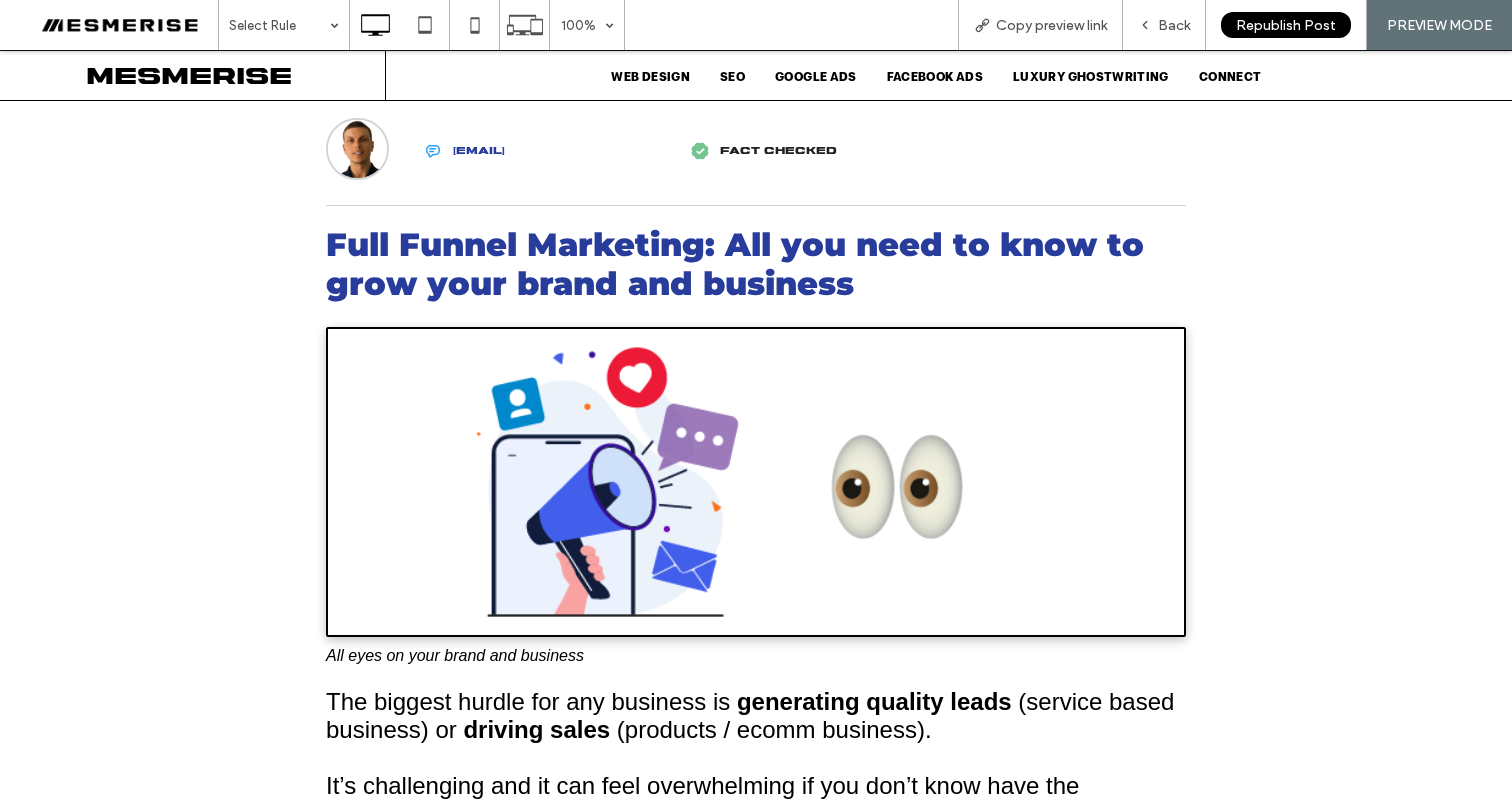 scroll, scrollTop: 0, scrollLeft: 0, axis: both 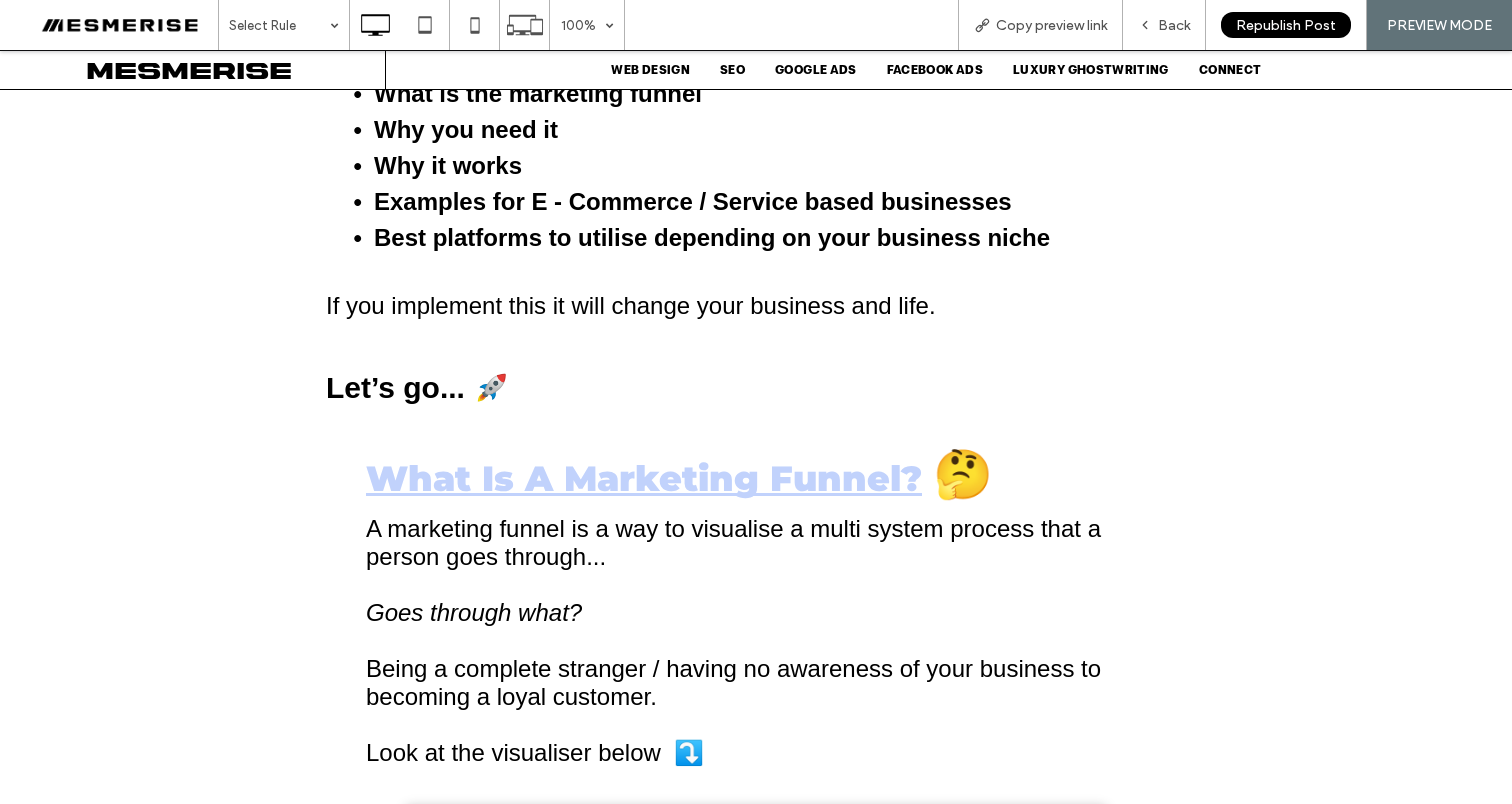 click on "What Is A Marketing Funnel?
🤔" at bounding box center (756, 474) 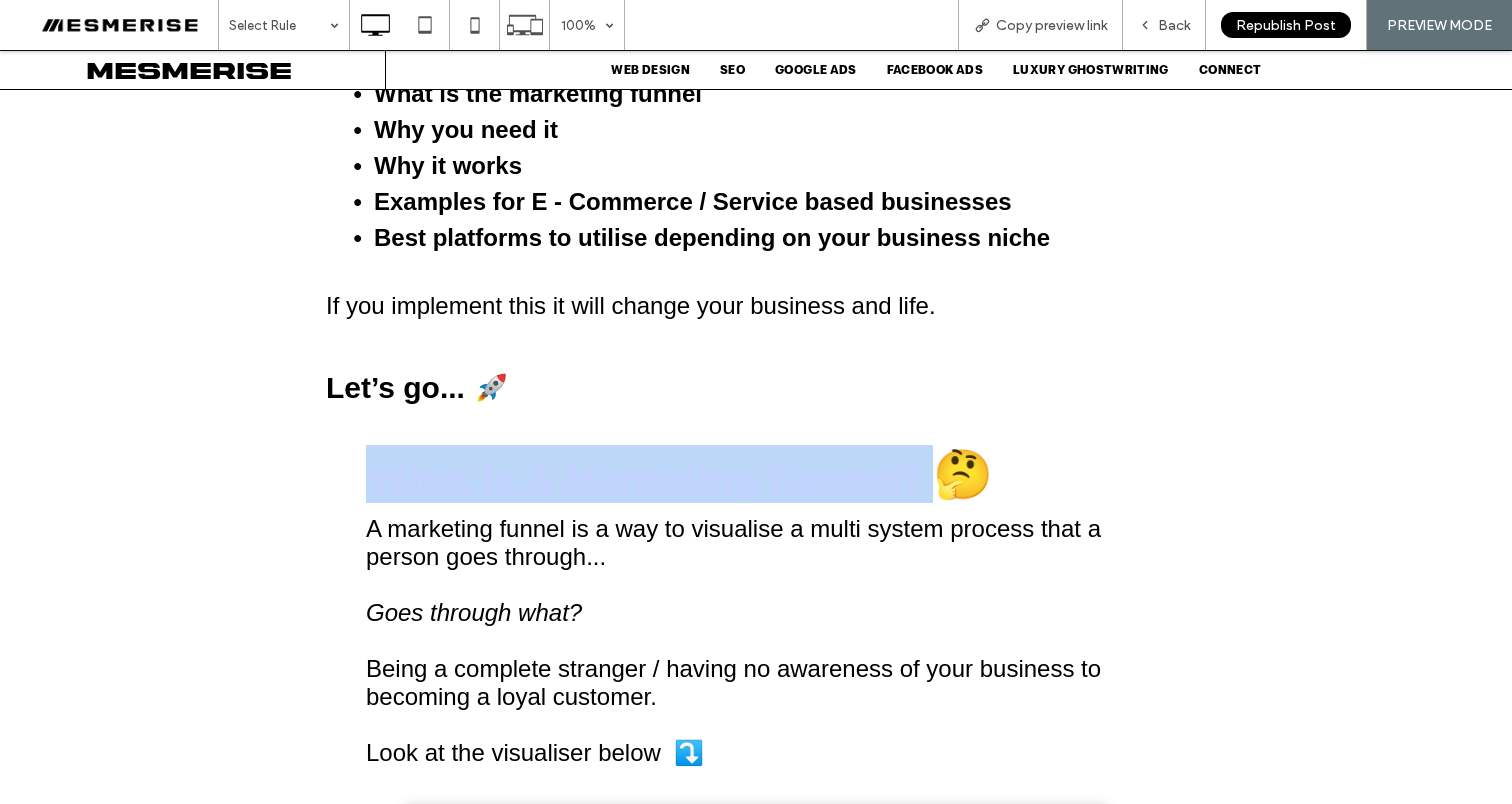 drag, startPoint x: 487, startPoint y: 482, endPoint x: 906, endPoint y: 491, distance: 419.09665 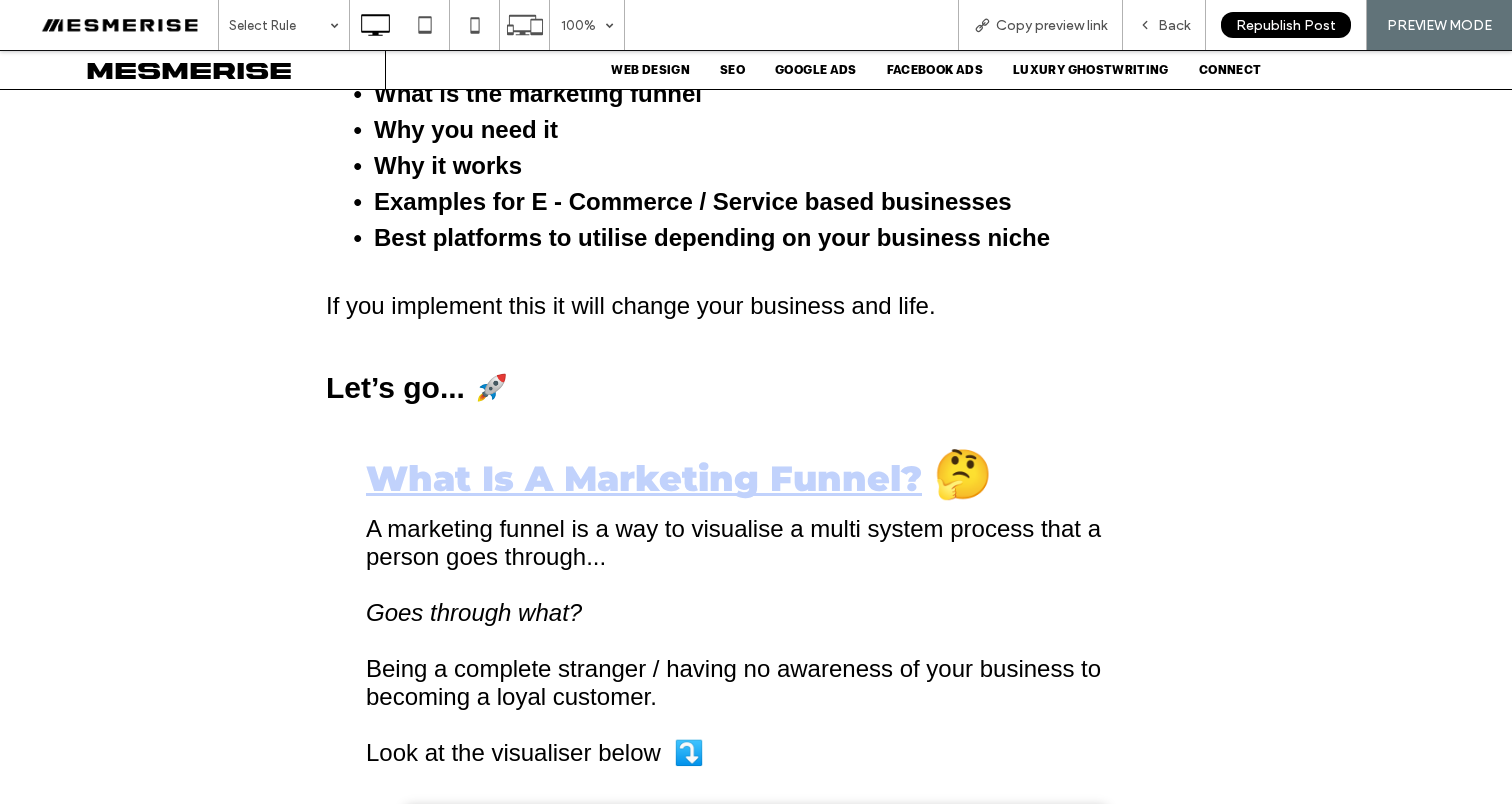 click on "A marketing funnel is a way to visualise a multi system process that a person goes through..." at bounding box center [733, 542] 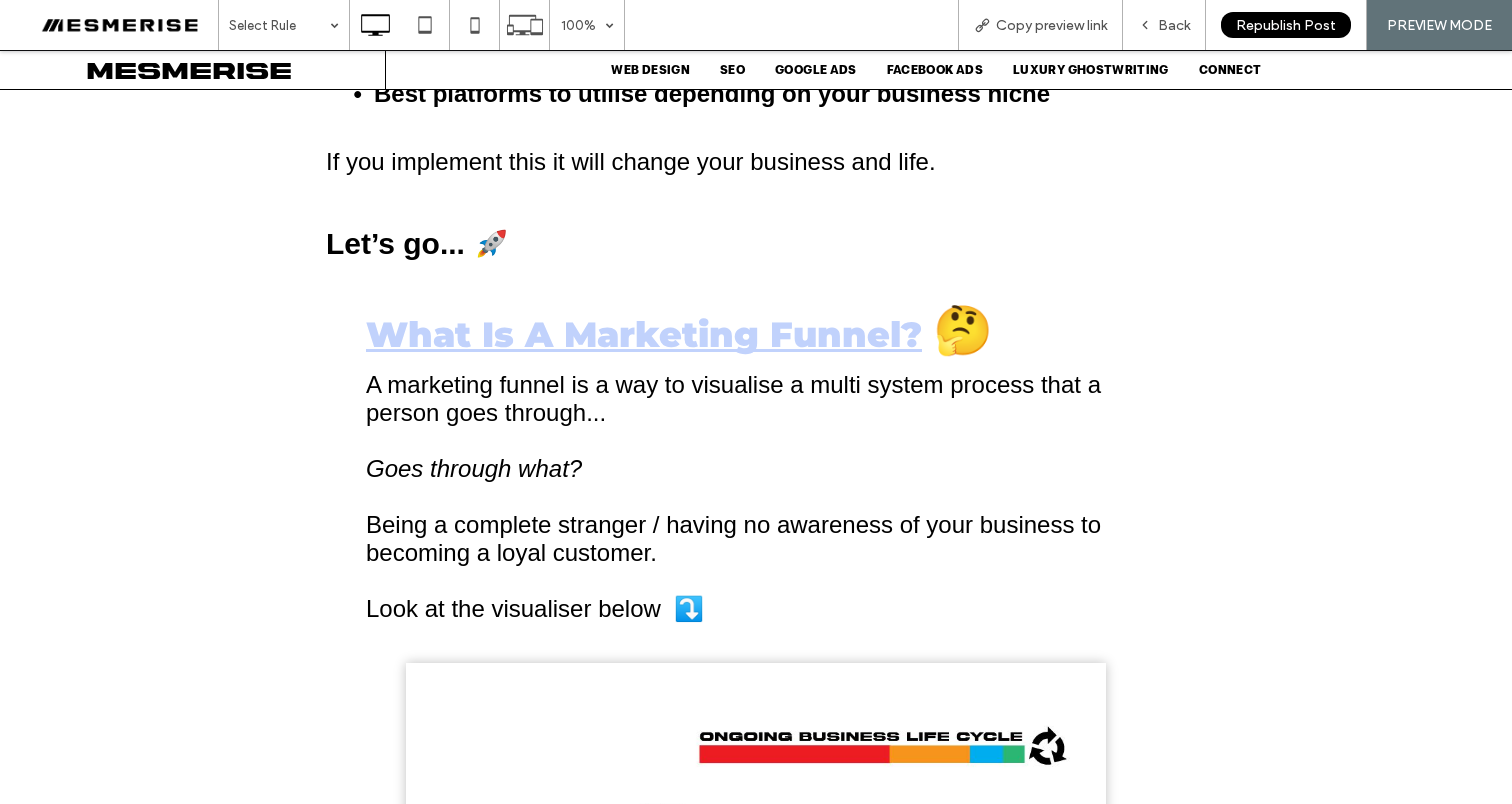 scroll, scrollTop: 1738, scrollLeft: 0, axis: vertical 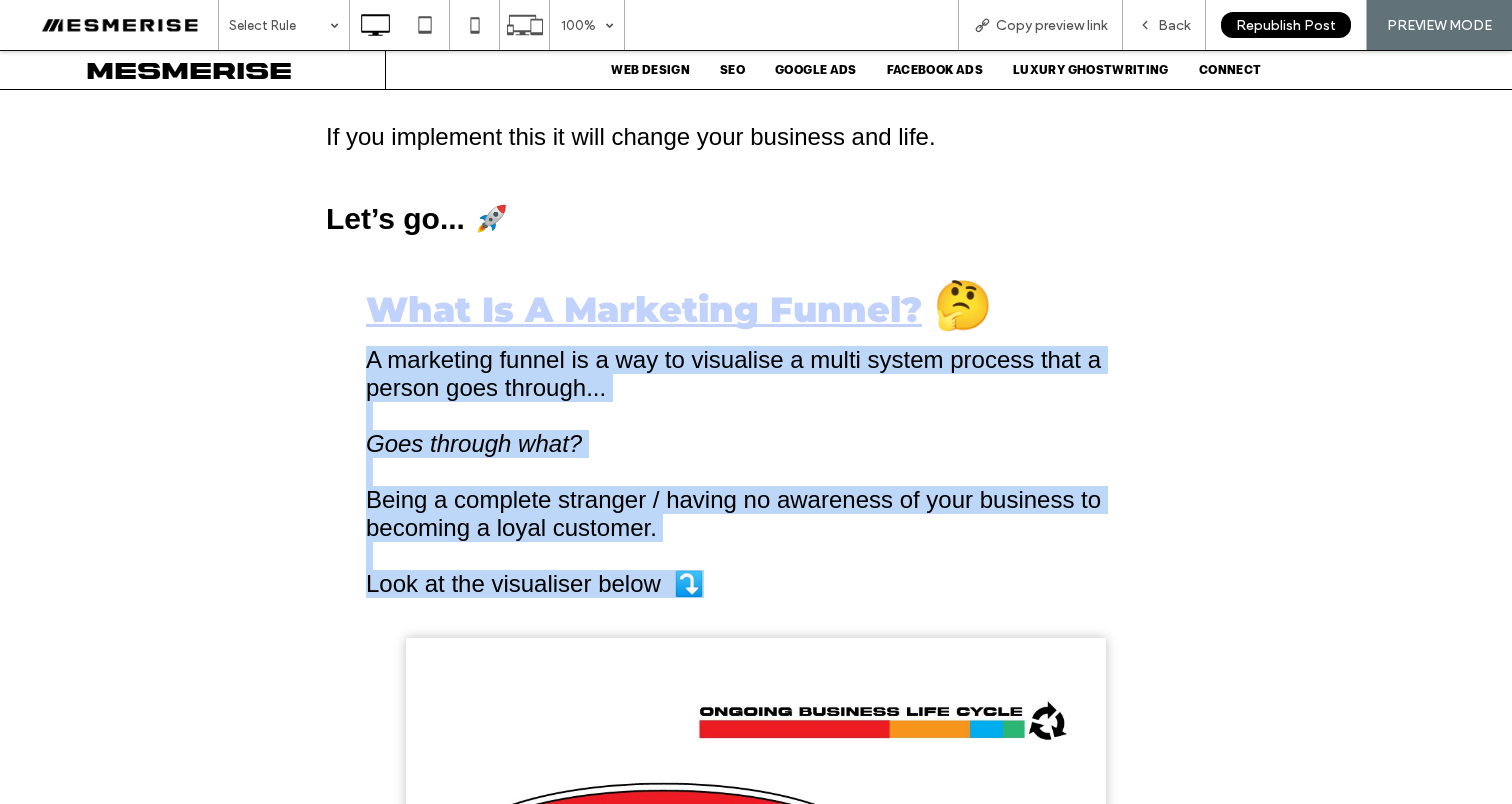 drag, startPoint x: 362, startPoint y: 348, endPoint x: 700, endPoint y: 587, distance: 413.96255 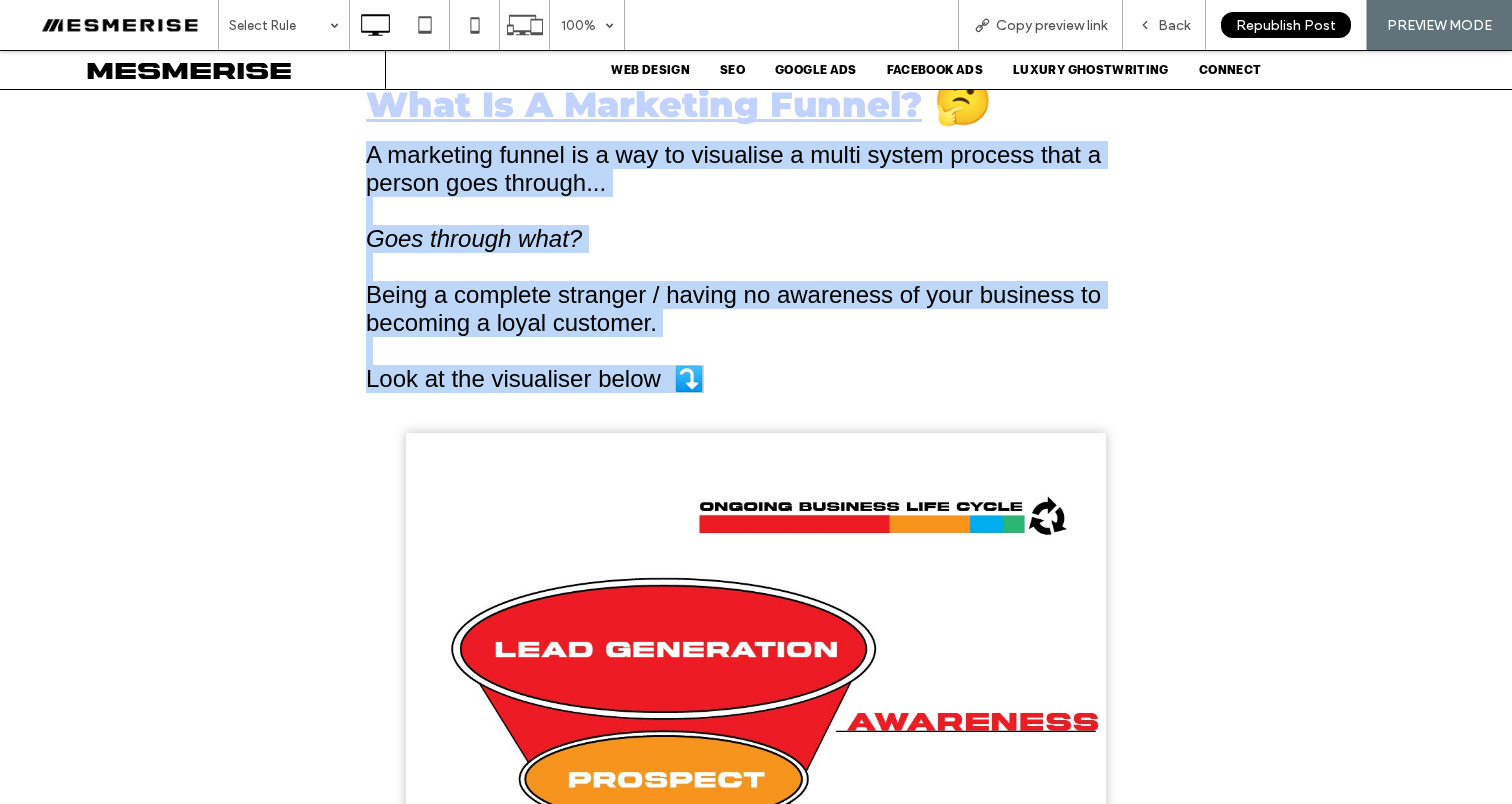 scroll, scrollTop: 2312, scrollLeft: 0, axis: vertical 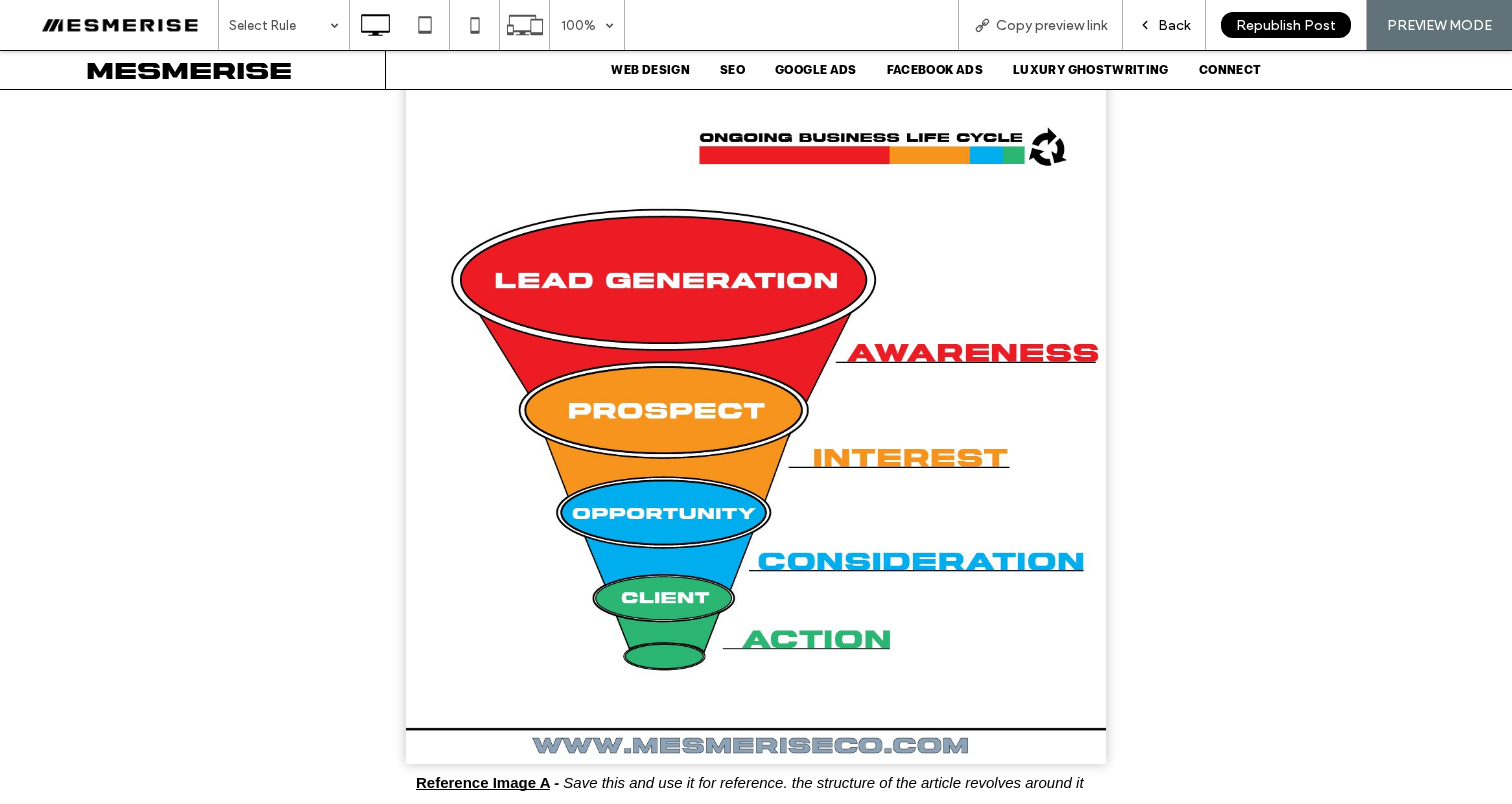 click on "Back" at bounding box center (1164, 25) 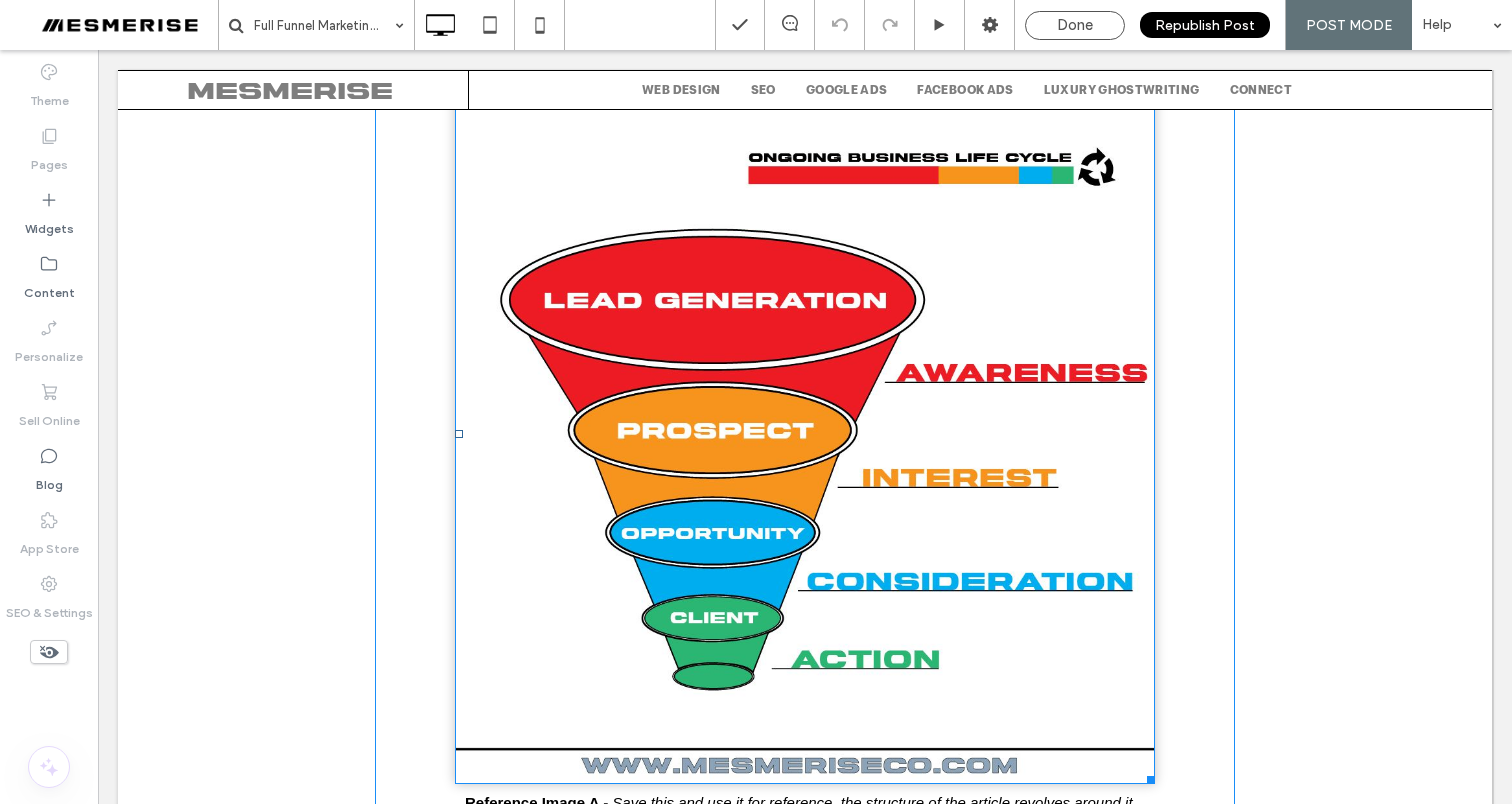 click at bounding box center [805, 434] 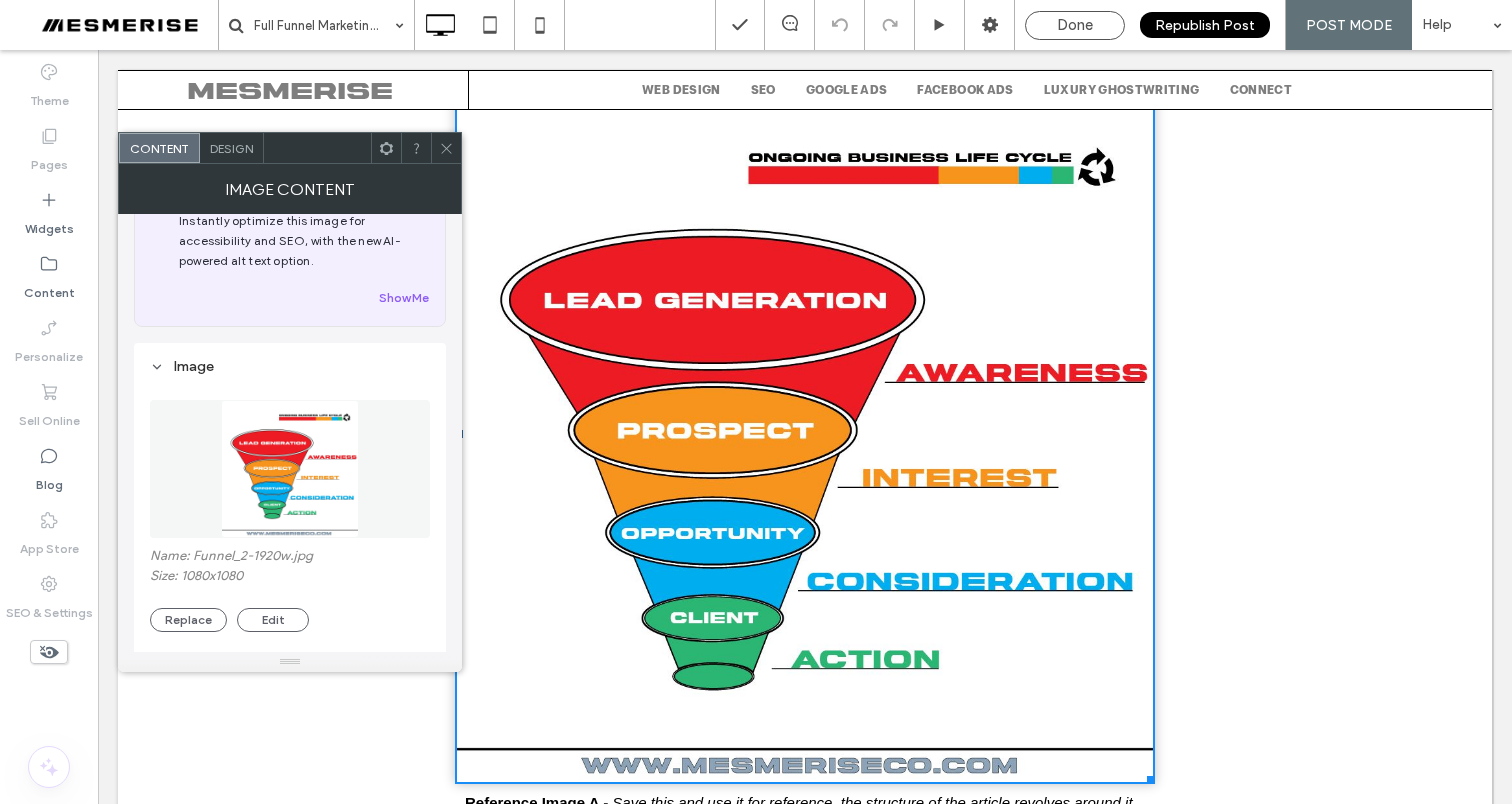 scroll, scrollTop: 153, scrollLeft: 0, axis: vertical 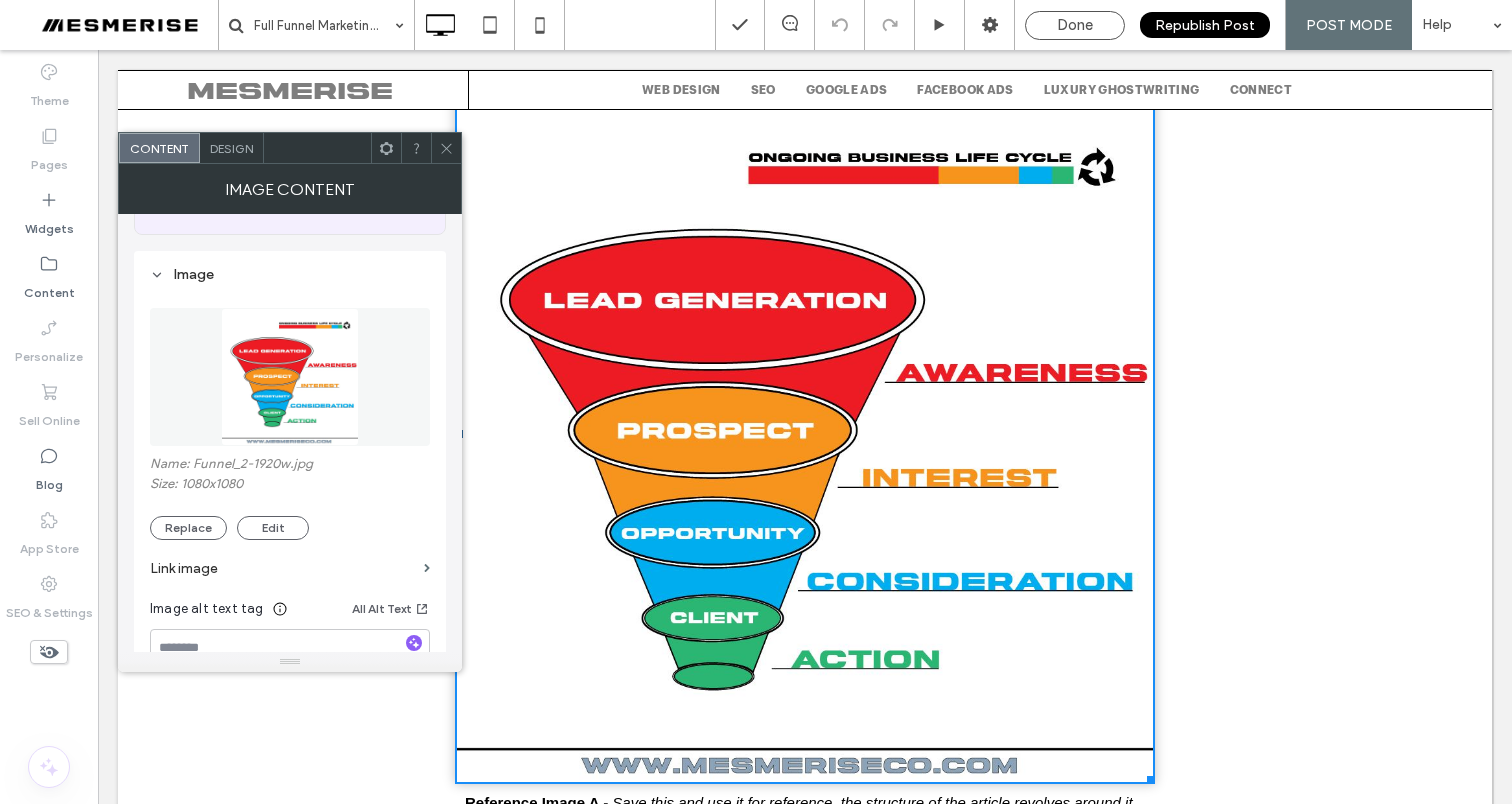 click on "Name: Funnel_2-1920w.jpg" at bounding box center (290, 466) 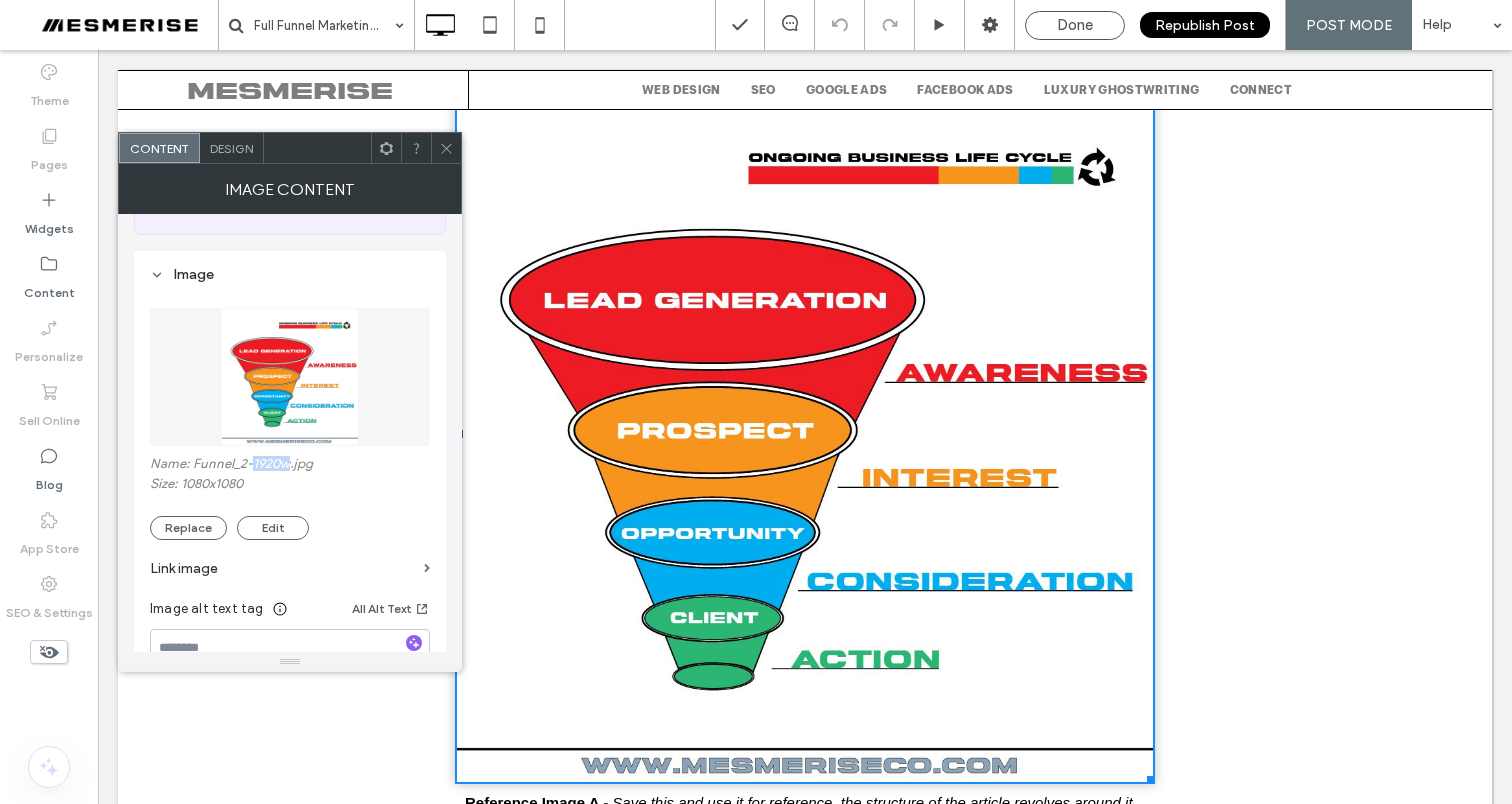 click on "Name: Funnel_2-1920w.jpg" at bounding box center (290, 466) 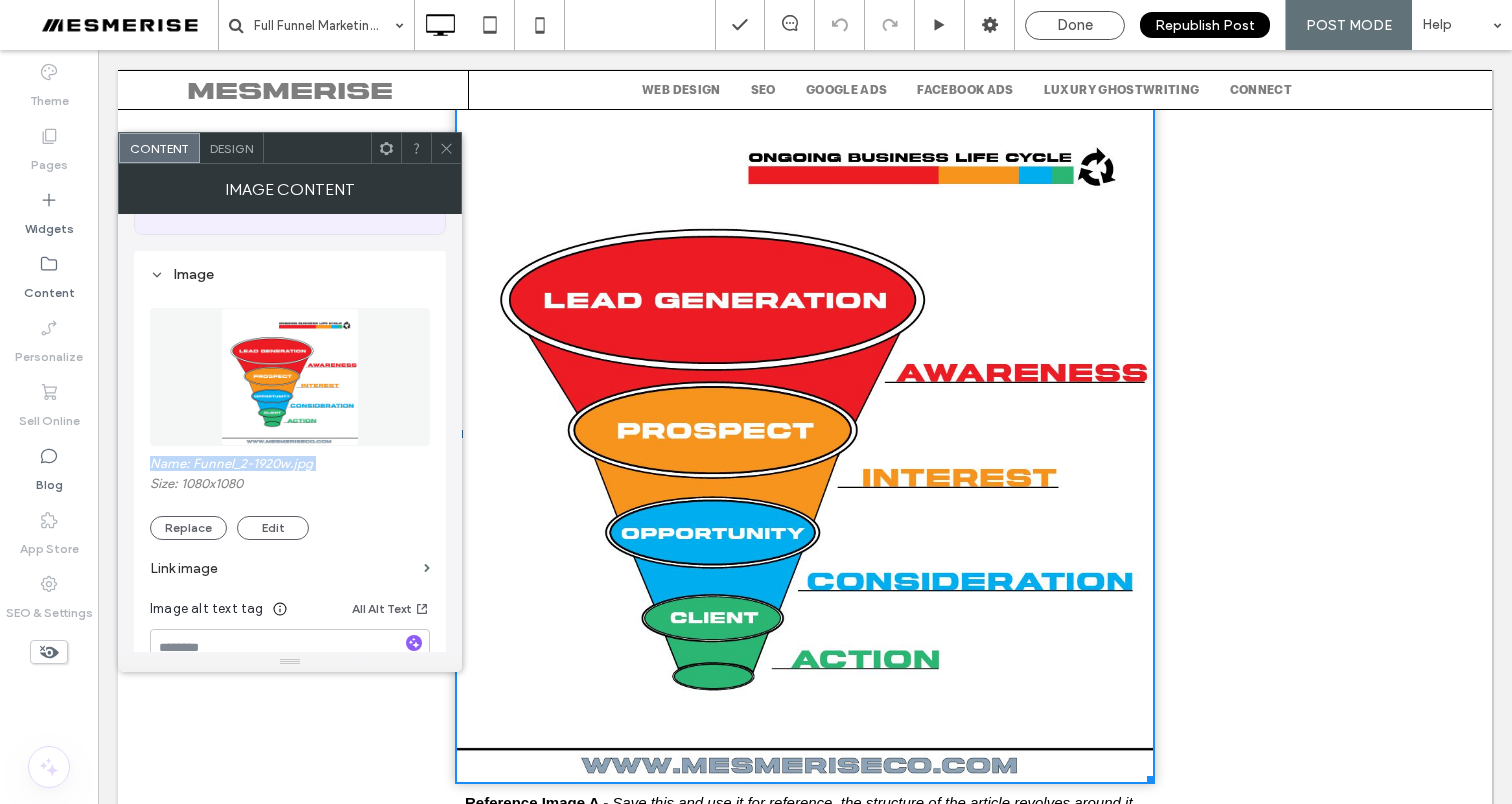 click on "Name: Funnel_2-1920w.jpg" at bounding box center (290, 466) 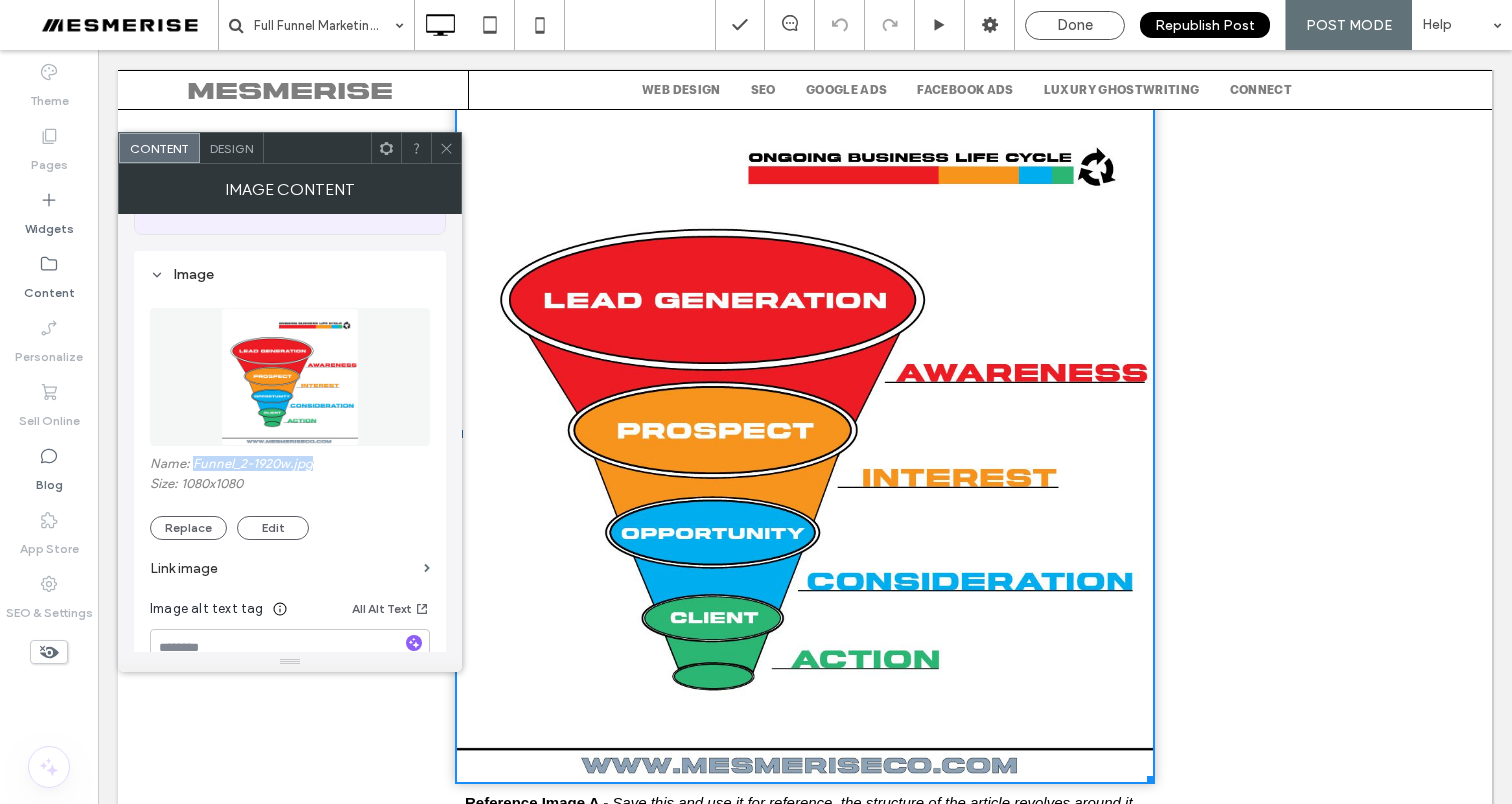 drag, startPoint x: 193, startPoint y: 467, endPoint x: 312, endPoint y: 471, distance: 119.06721 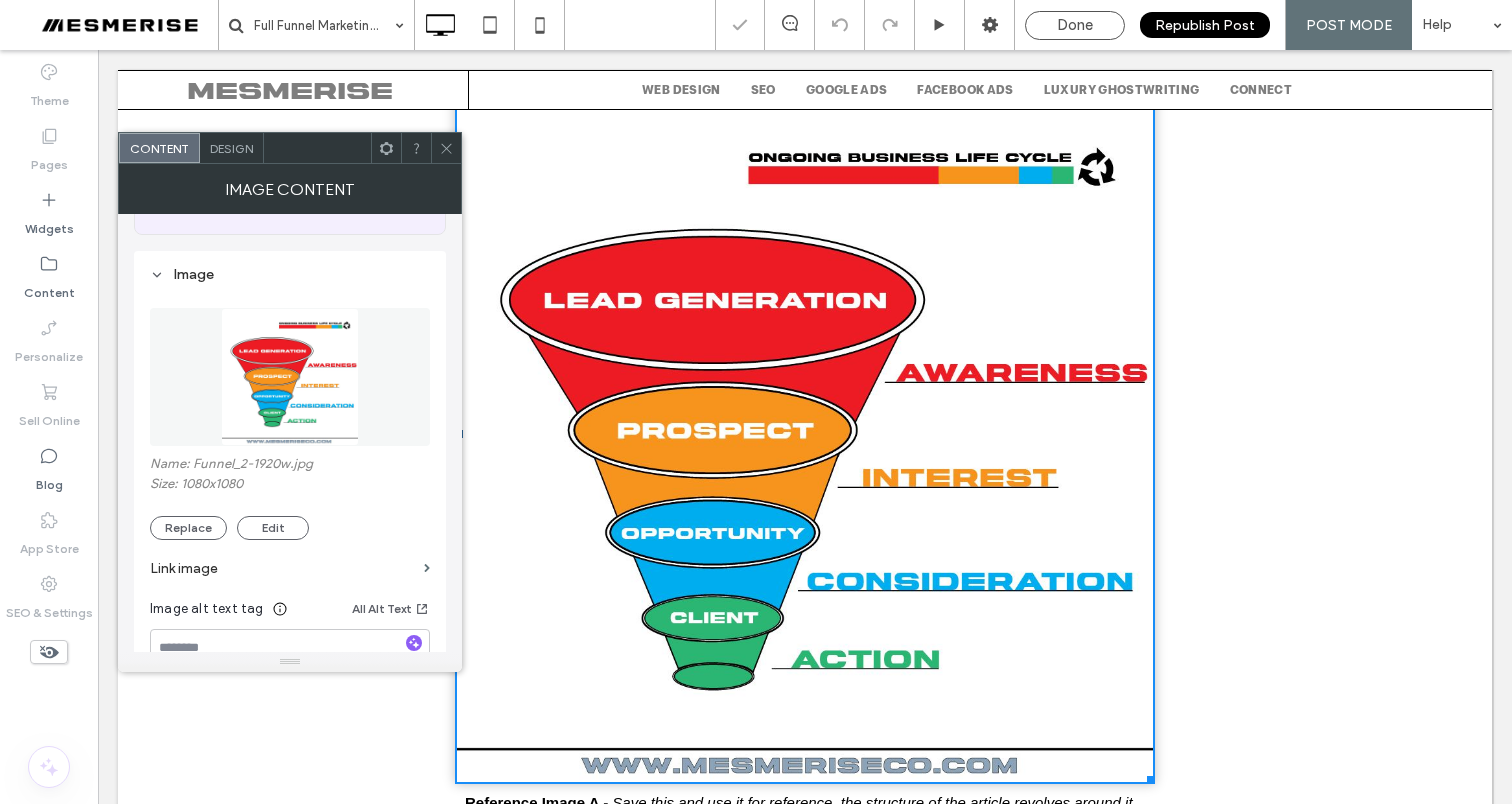 click 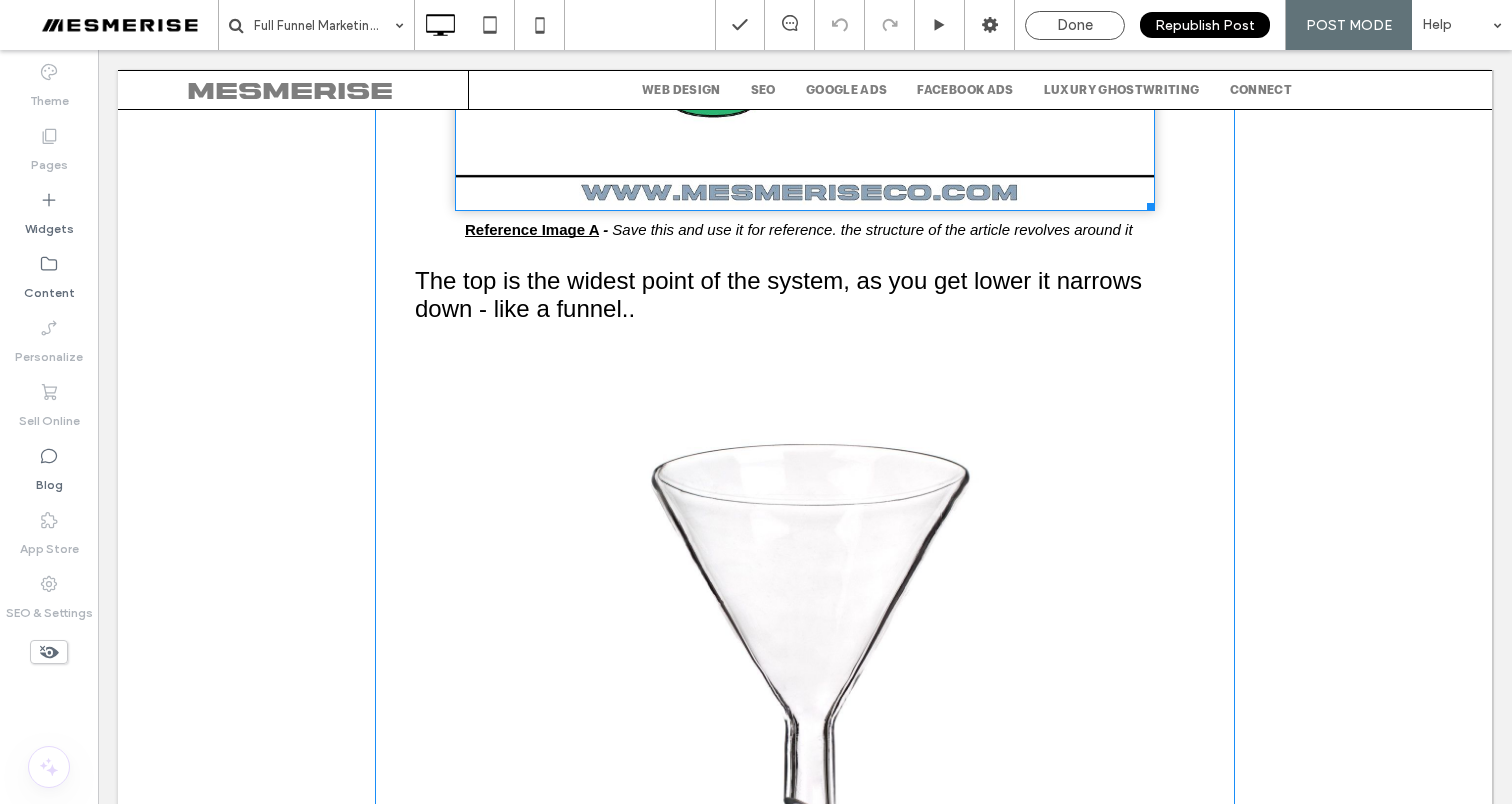scroll, scrollTop: 3118, scrollLeft: 0, axis: vertical 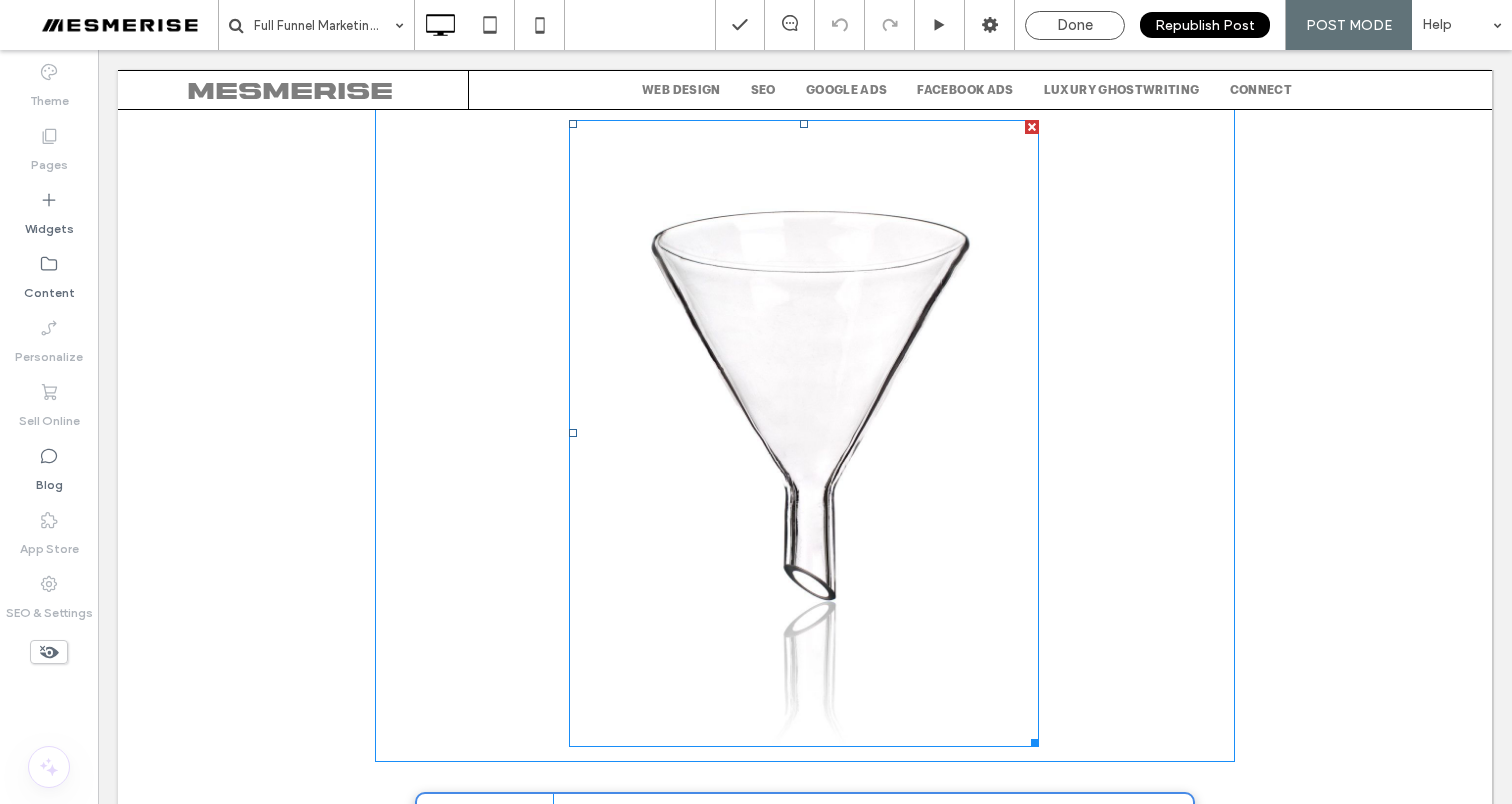 click at bounding box center (804, 433) 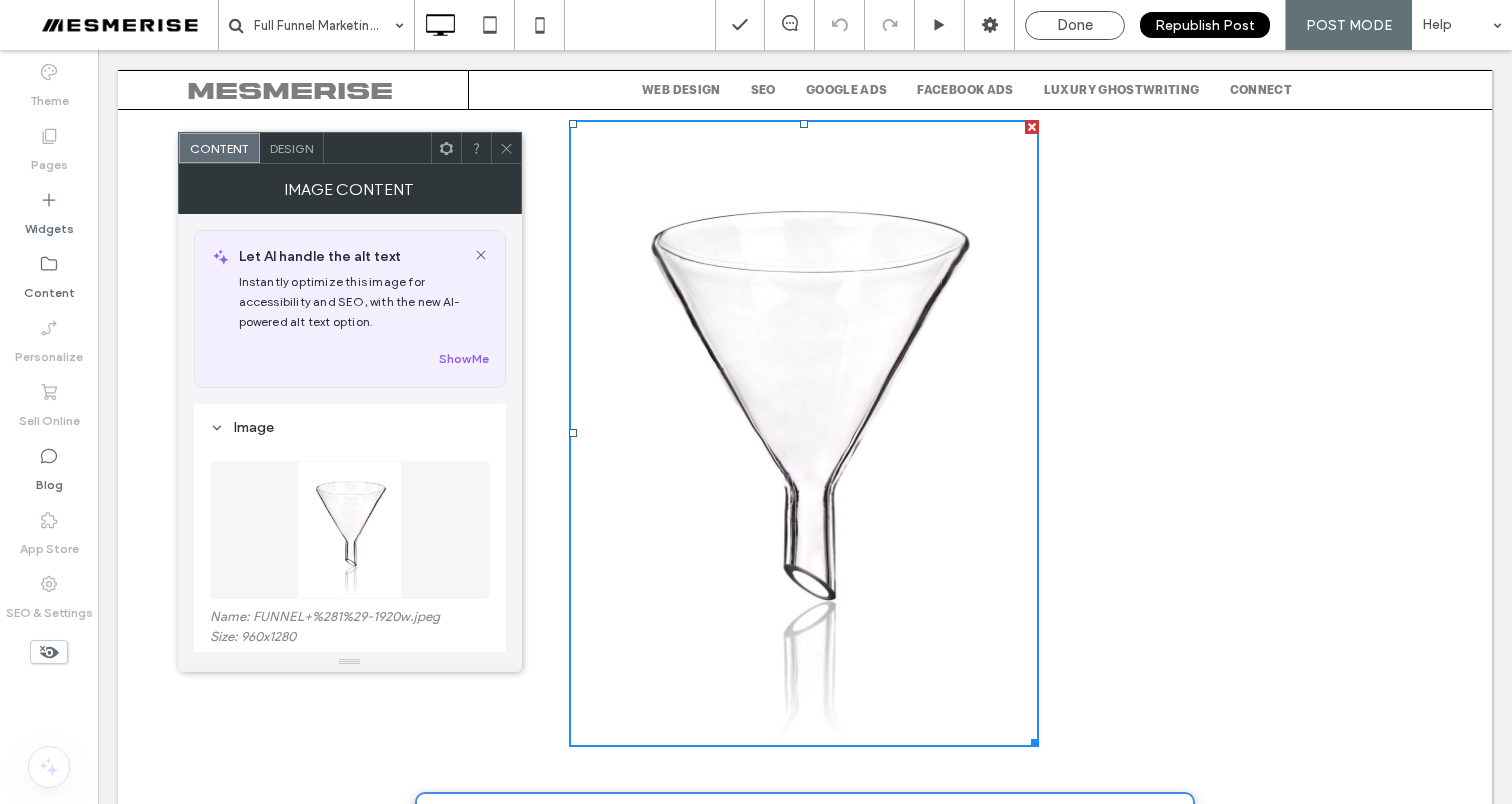 scroll, scrollTop: 11, scrollLeft: 0, axis: vertical 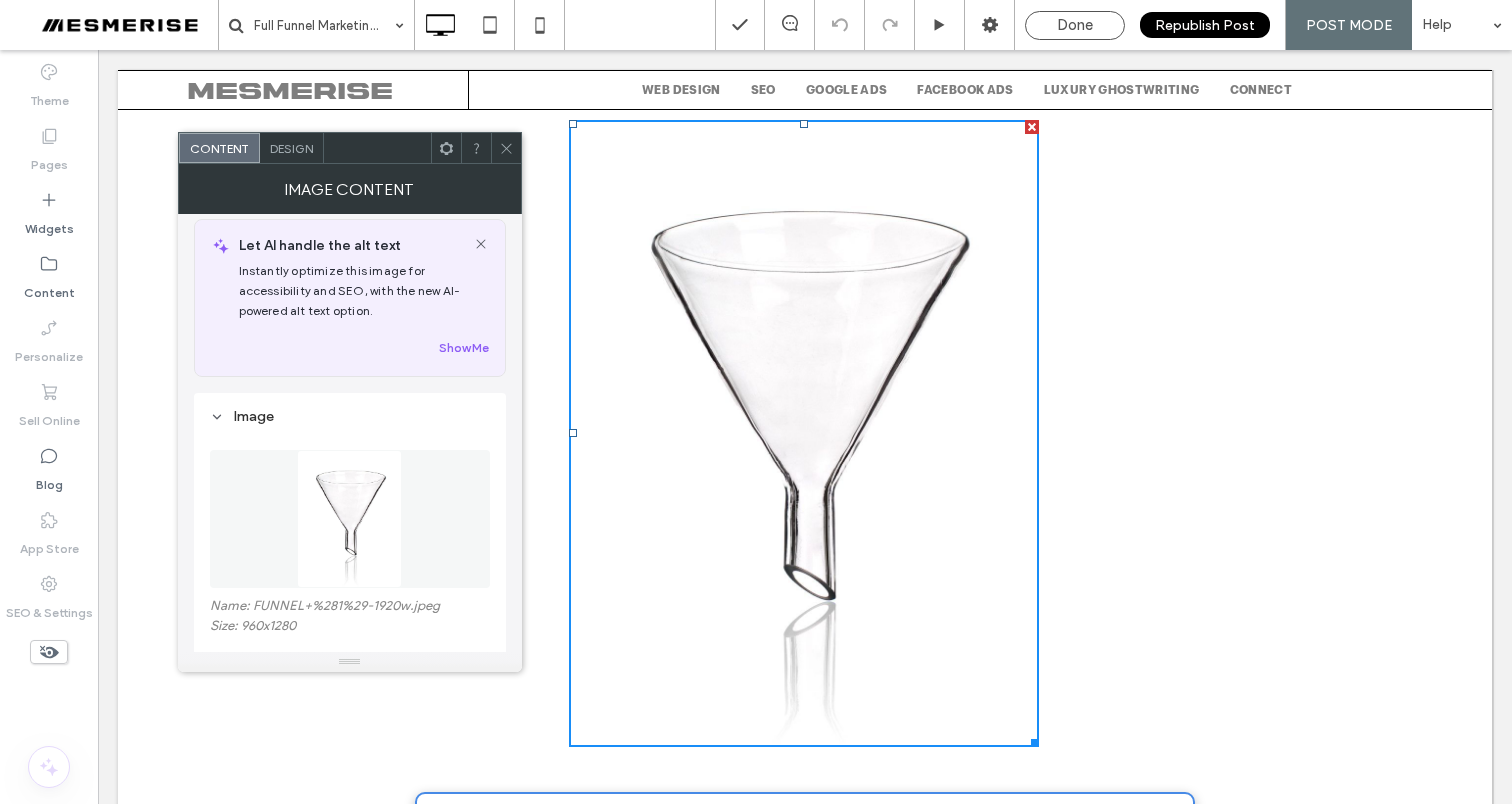 click on "Name: FUNNEL+%281%29-1920w.jpeg" at bounding box center [350, 608] 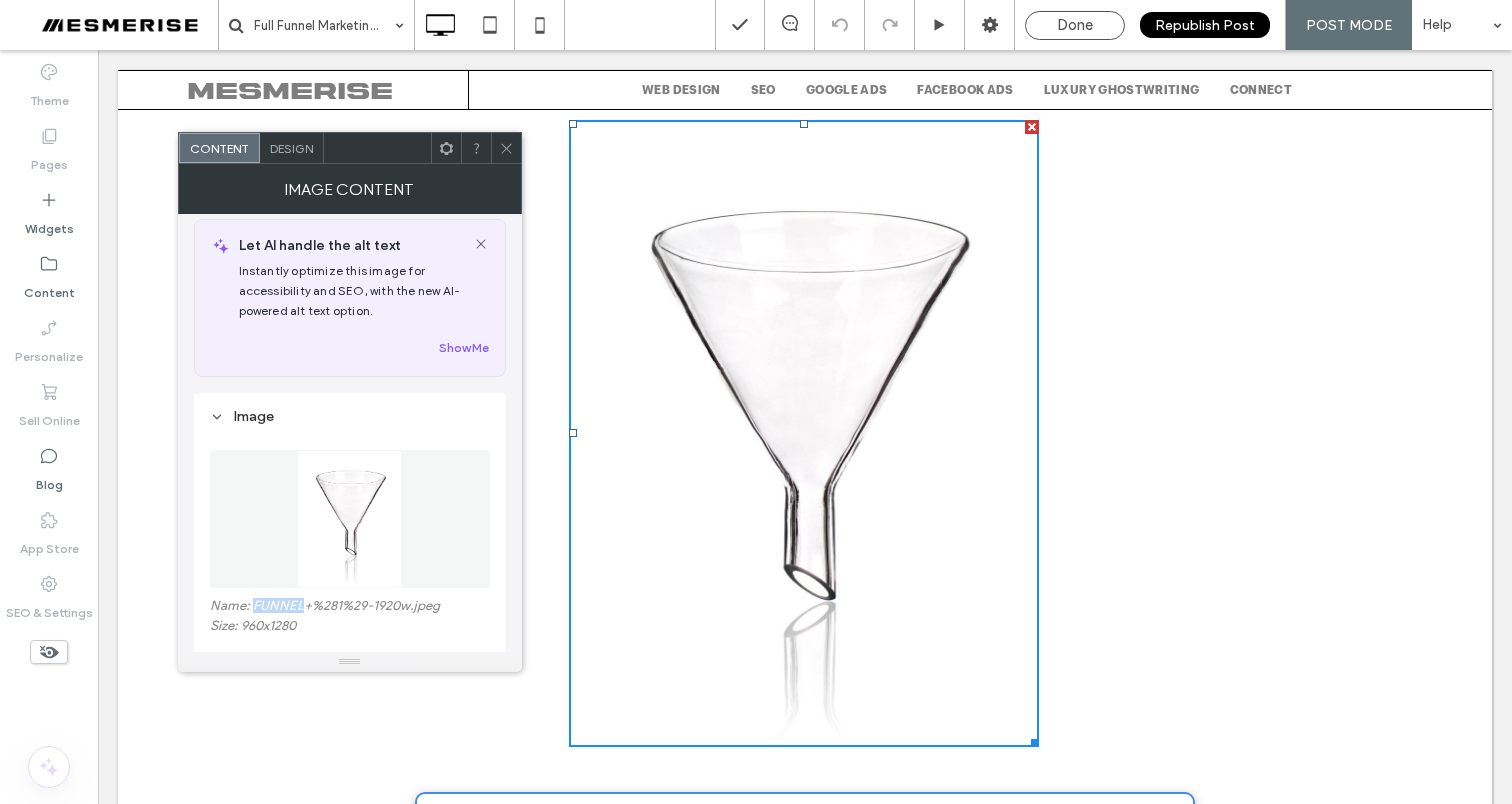 click on "Name: FUNNEL+%281%29-1920w.jpeg" at bounding box center [350, 608] 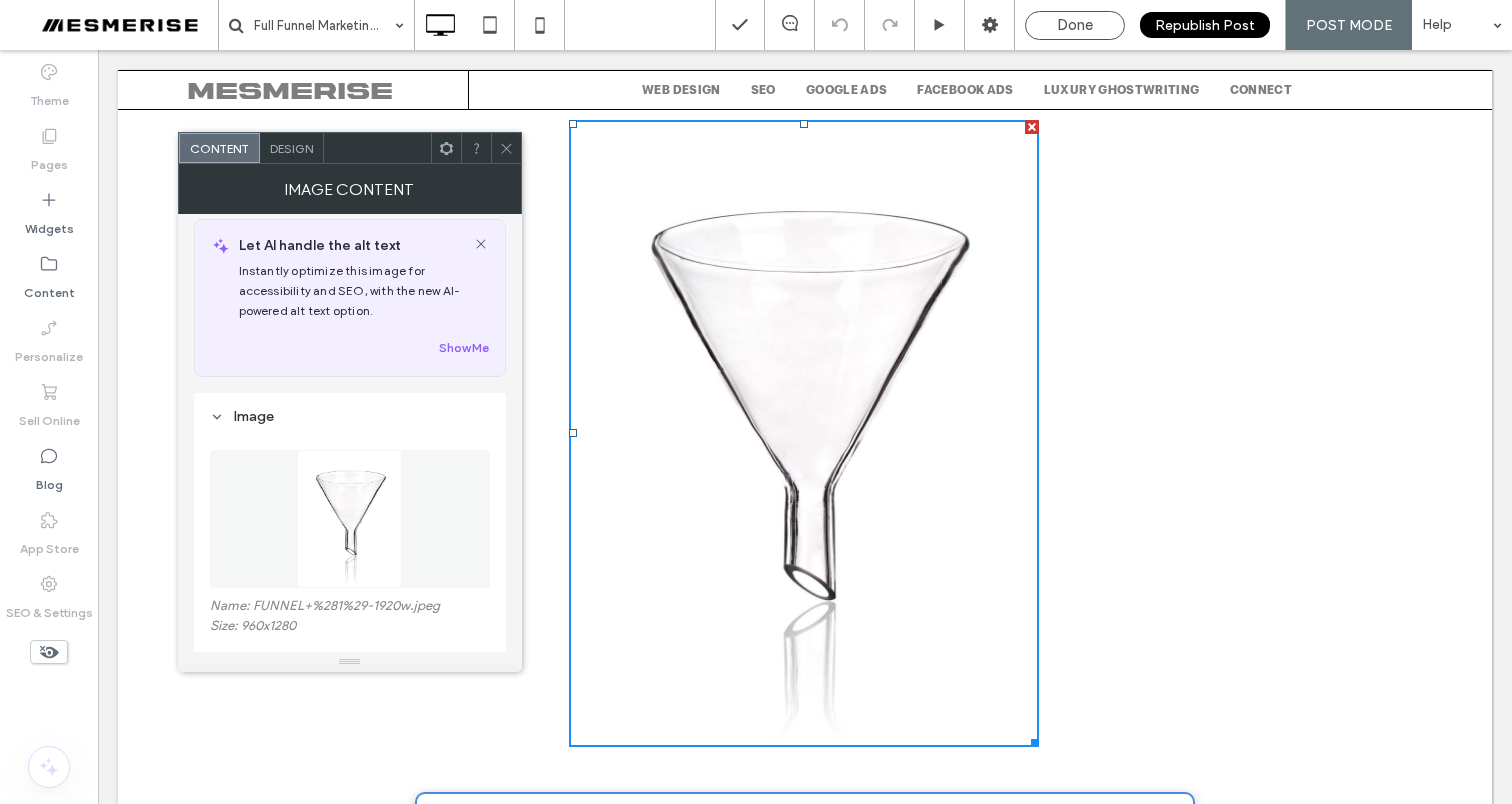 click 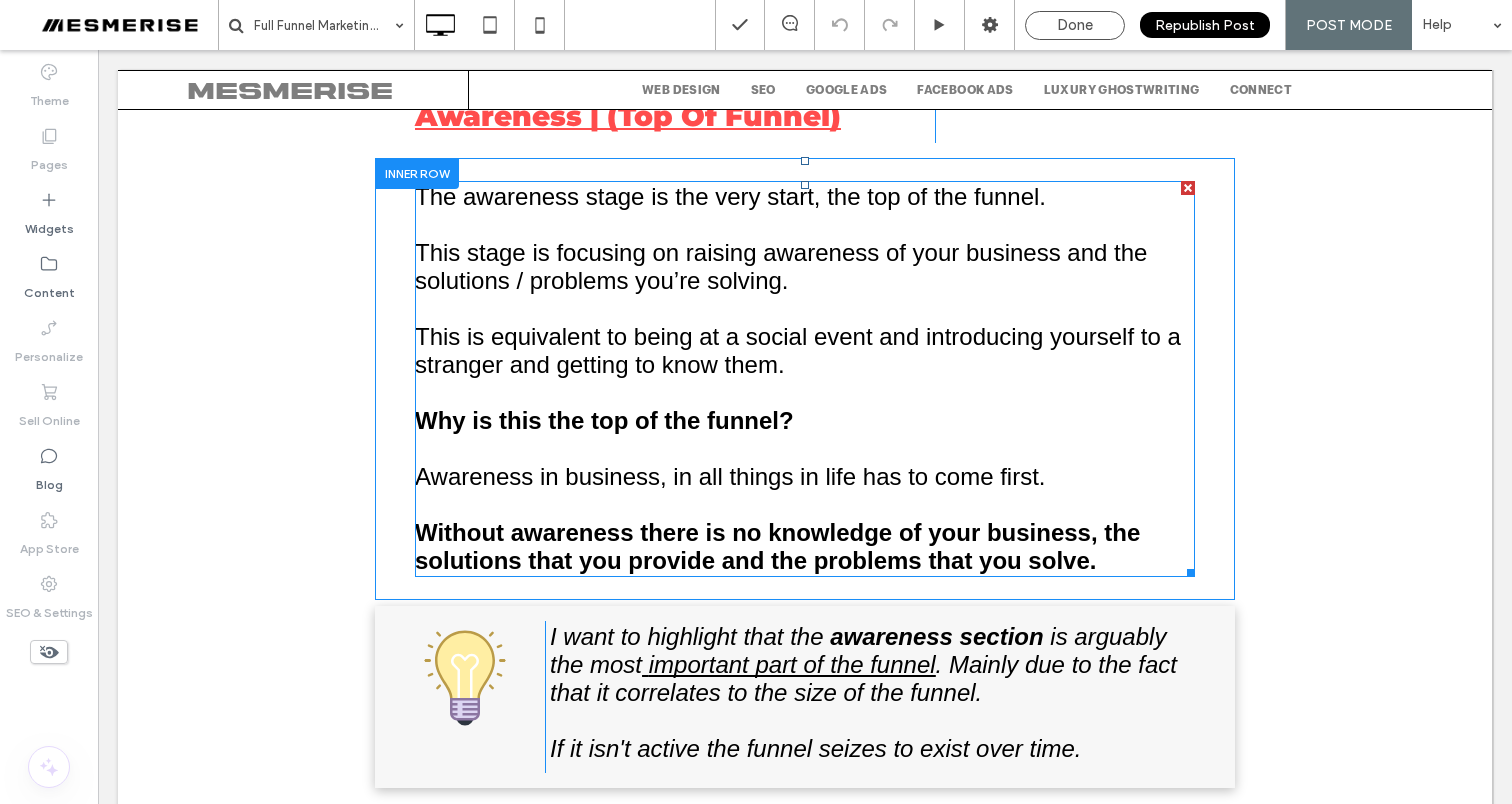 scroll, scrollTop: 4339, scrollLeft: 0, axis: vertical 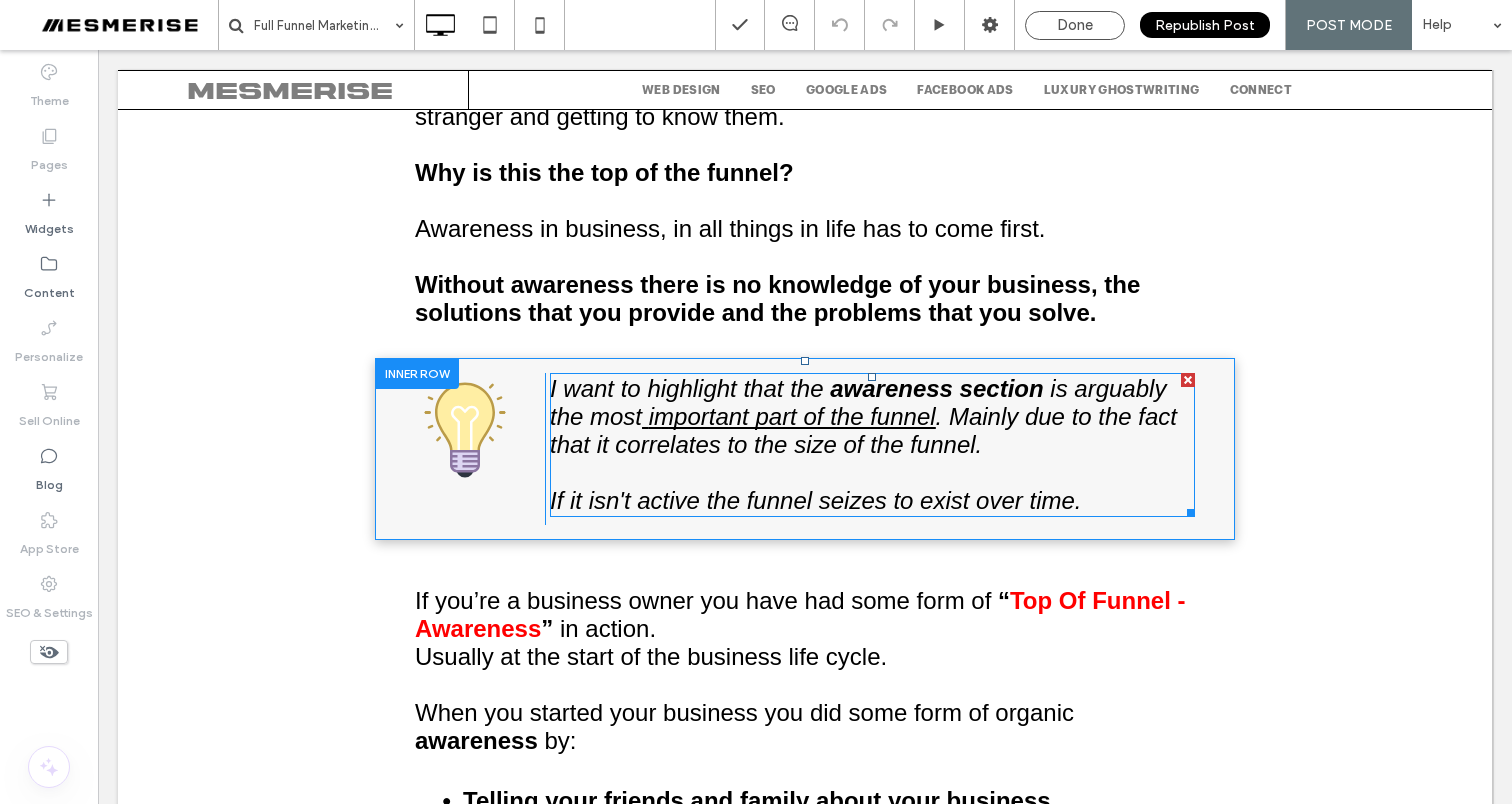 click on "I want to highlight that the" at bounding box center (687, 388) 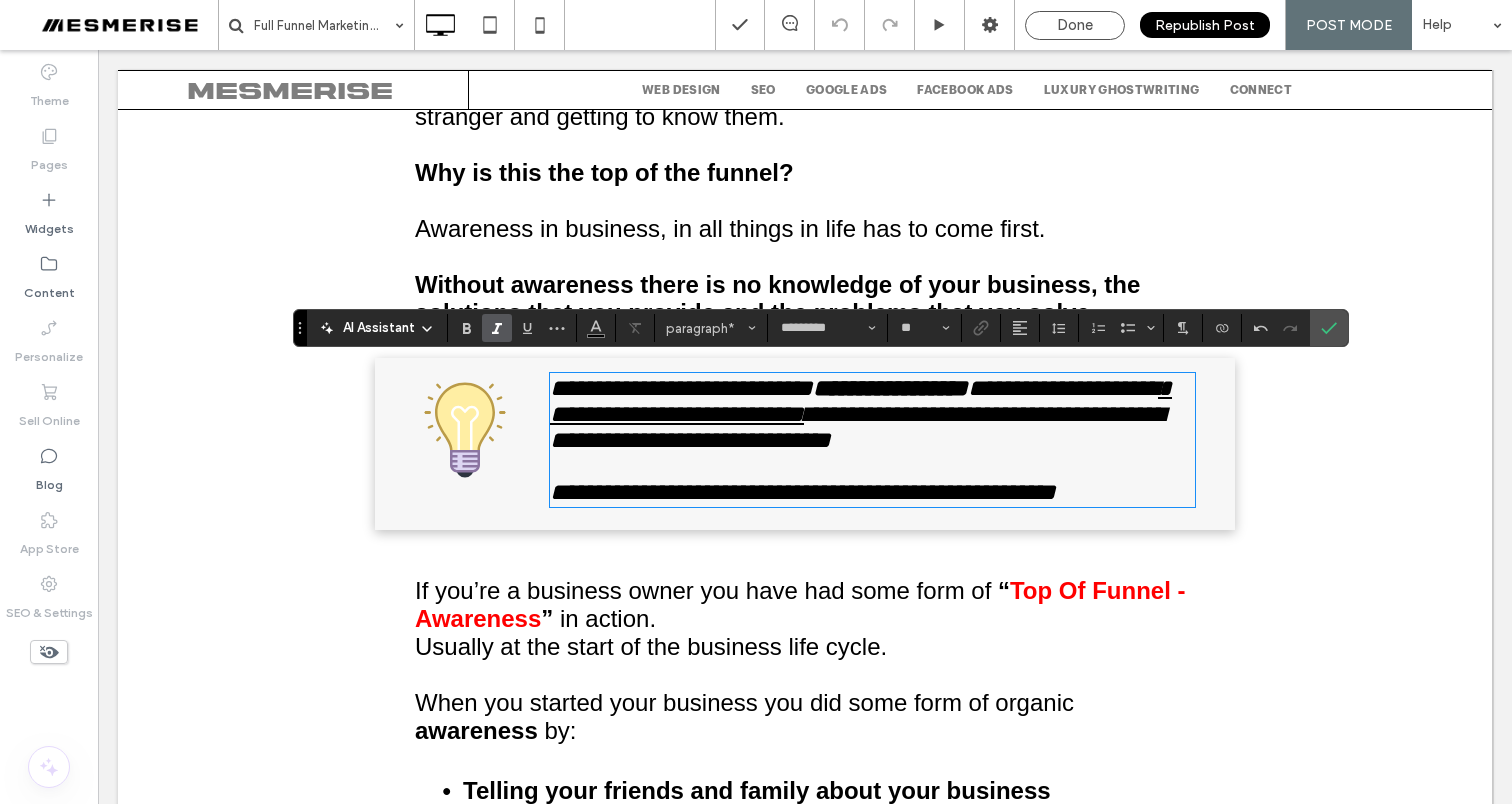 click on "**********" at bounding box center [681, 388] 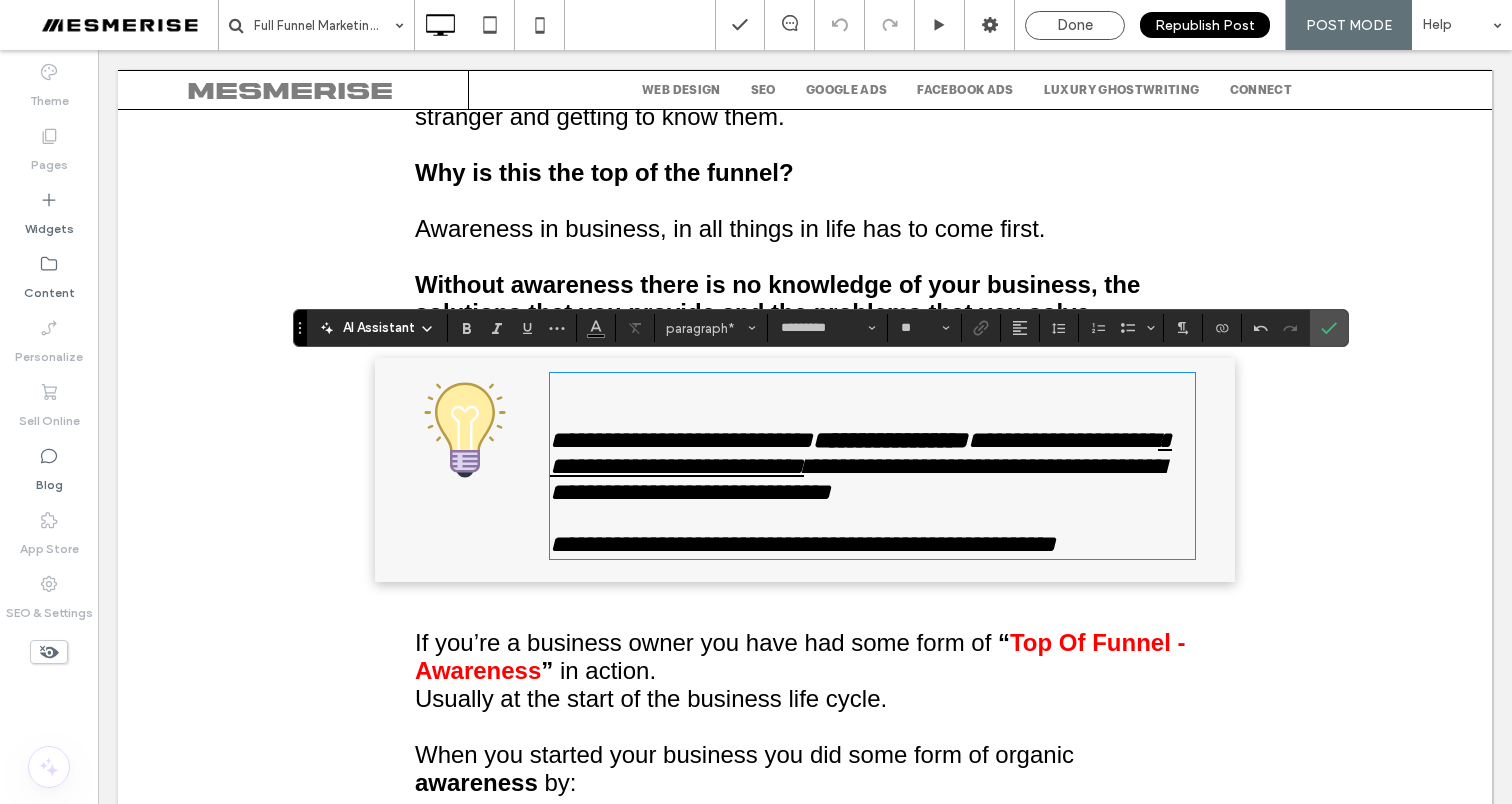 type 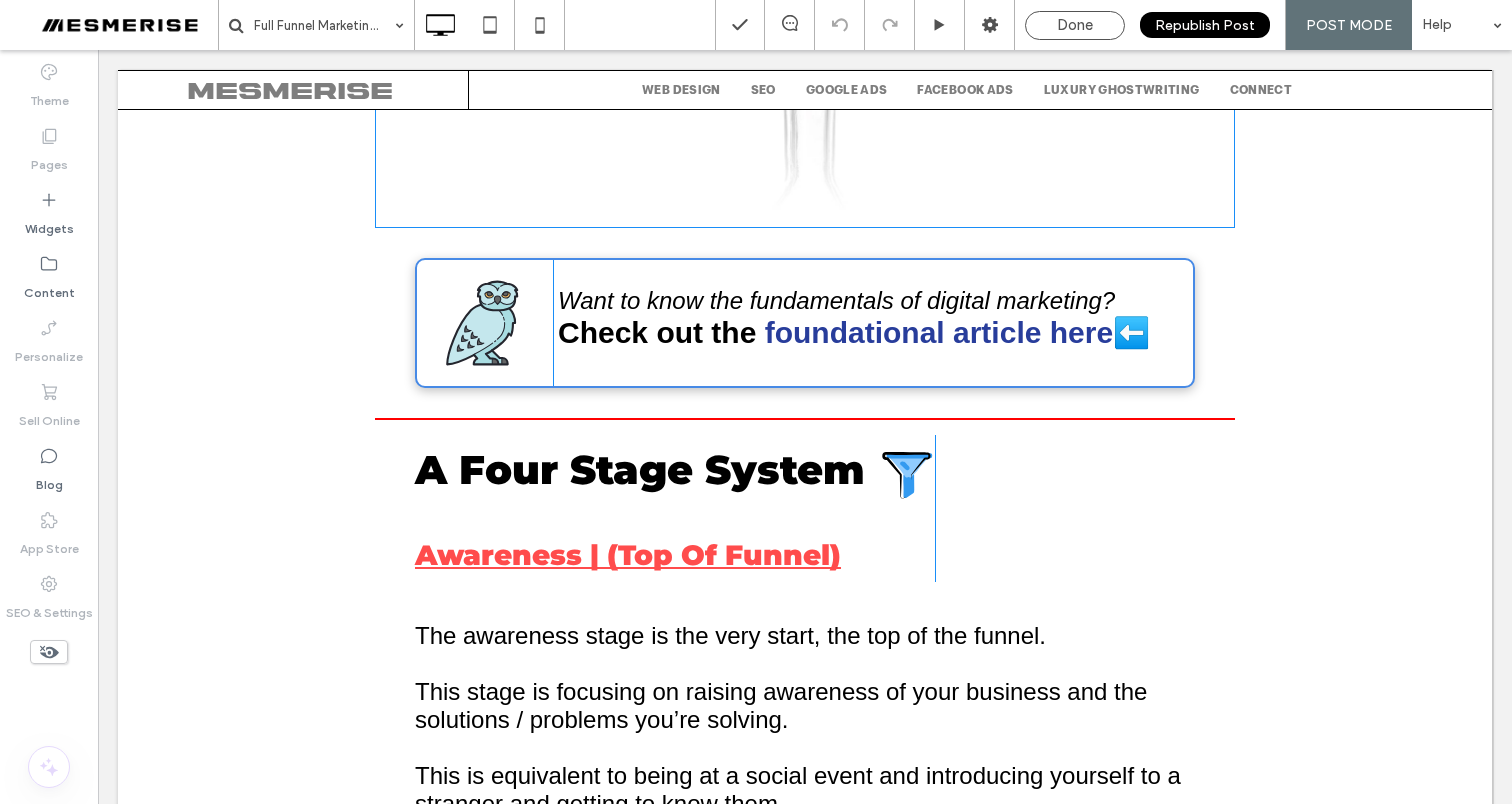 scroll, scrollTop: 3676, scrollLeft: 0, axis: vertical 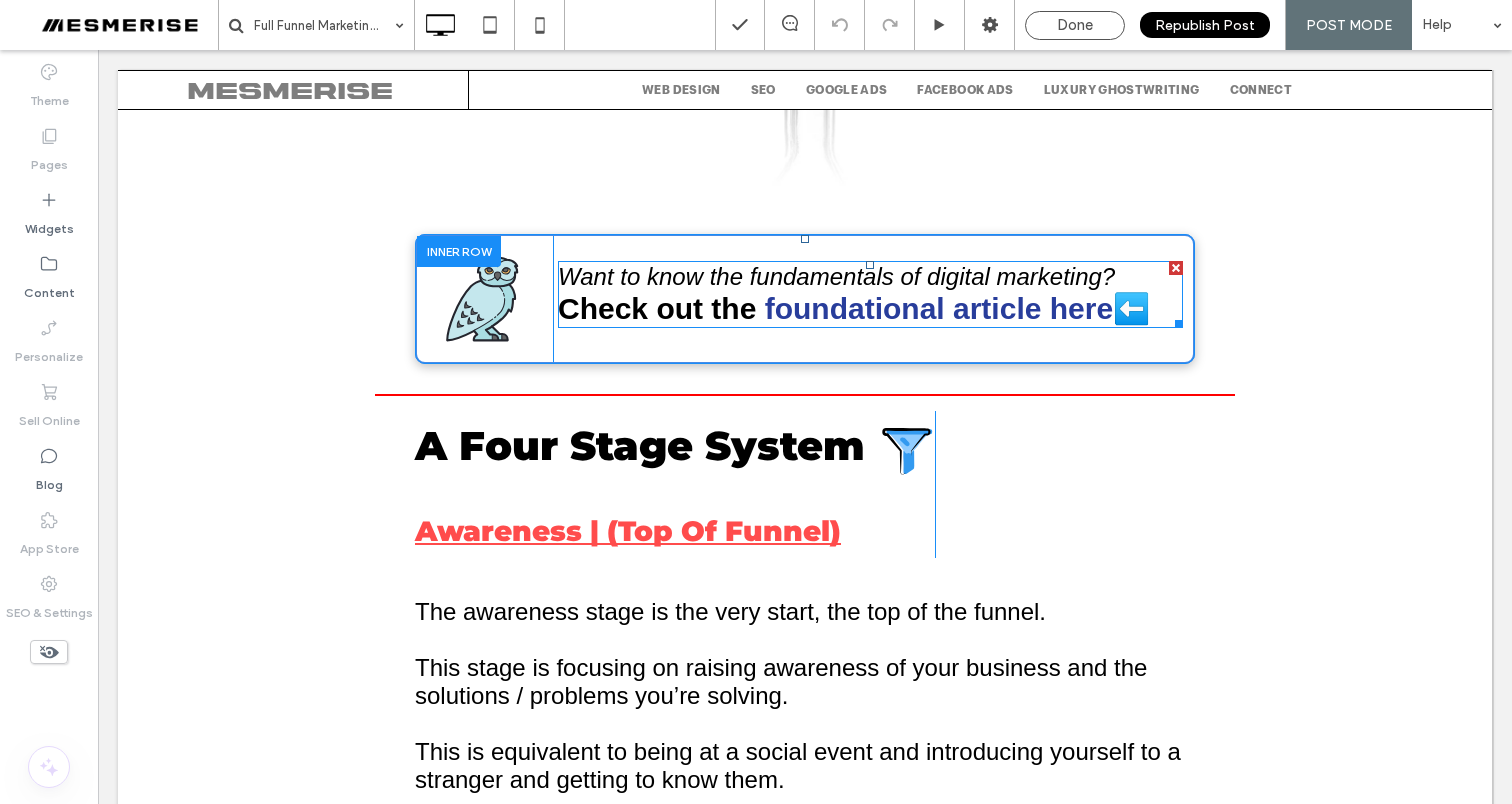 click on "Want to know the fundamentals of digital marketing?" at bounding box center (836, 276) 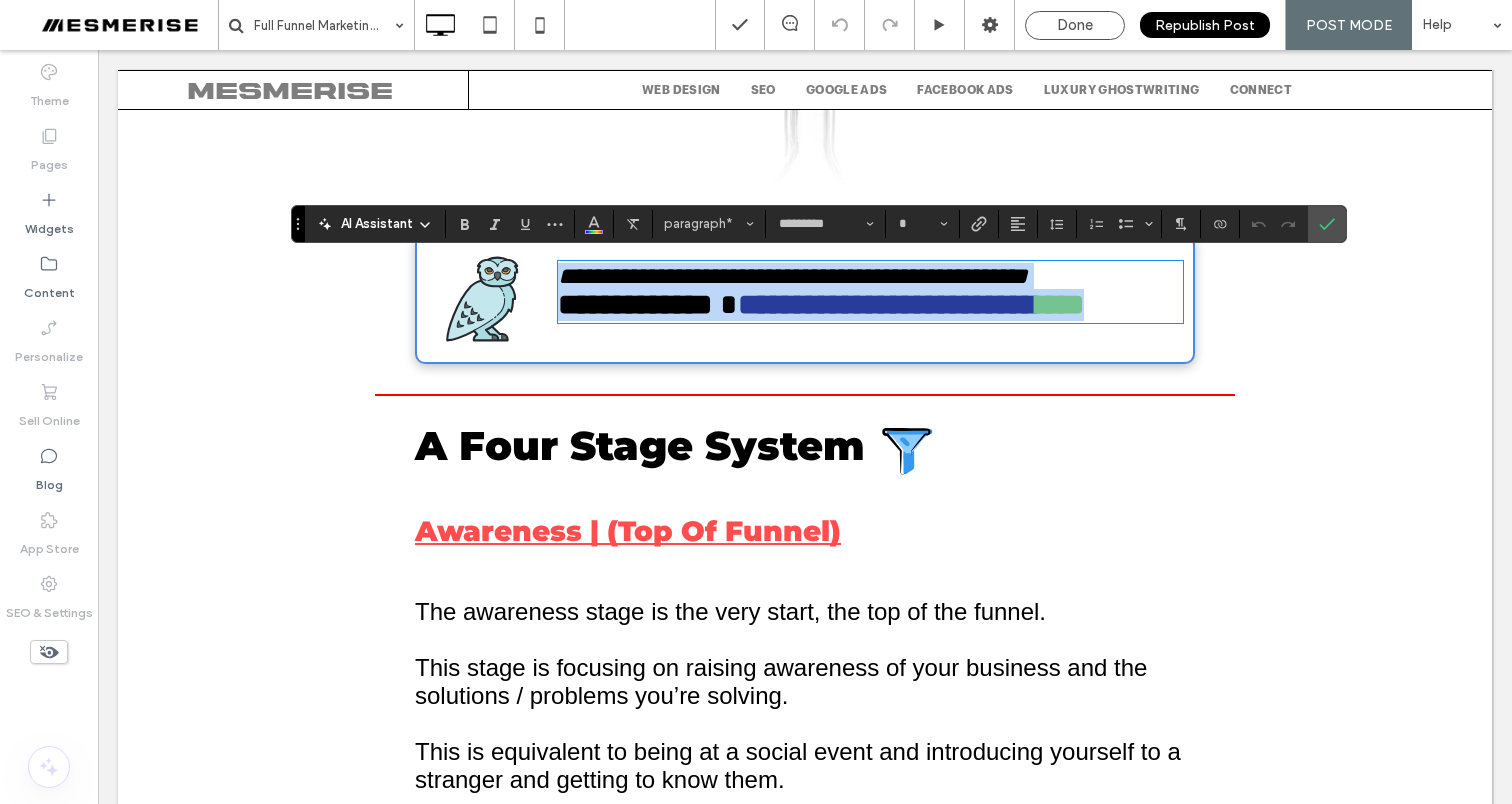 copy on "****" 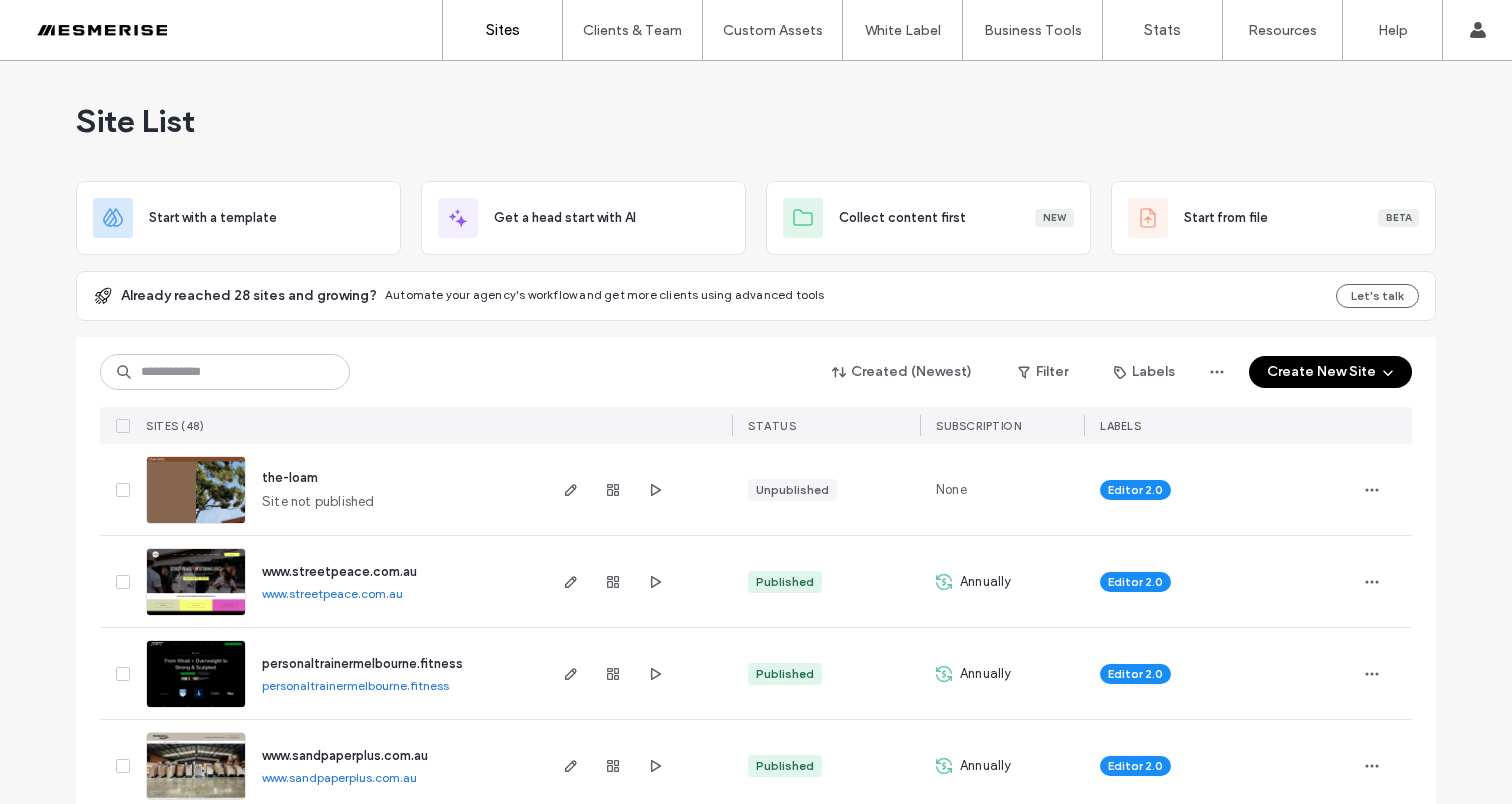 scroll, scrollTop: 0, scrollLeft: 0, axis: both 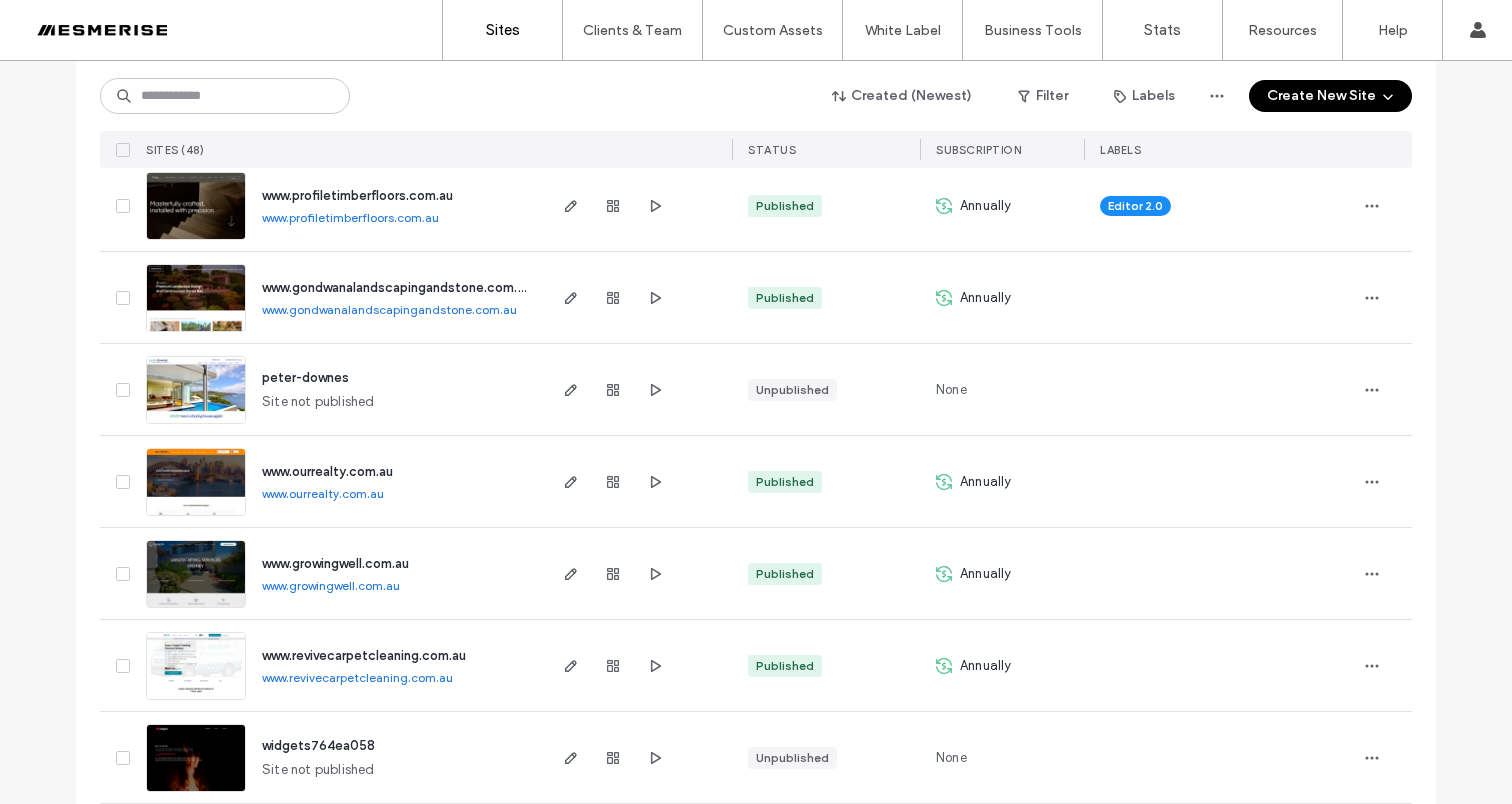 click at bounding box center (1219, 573) 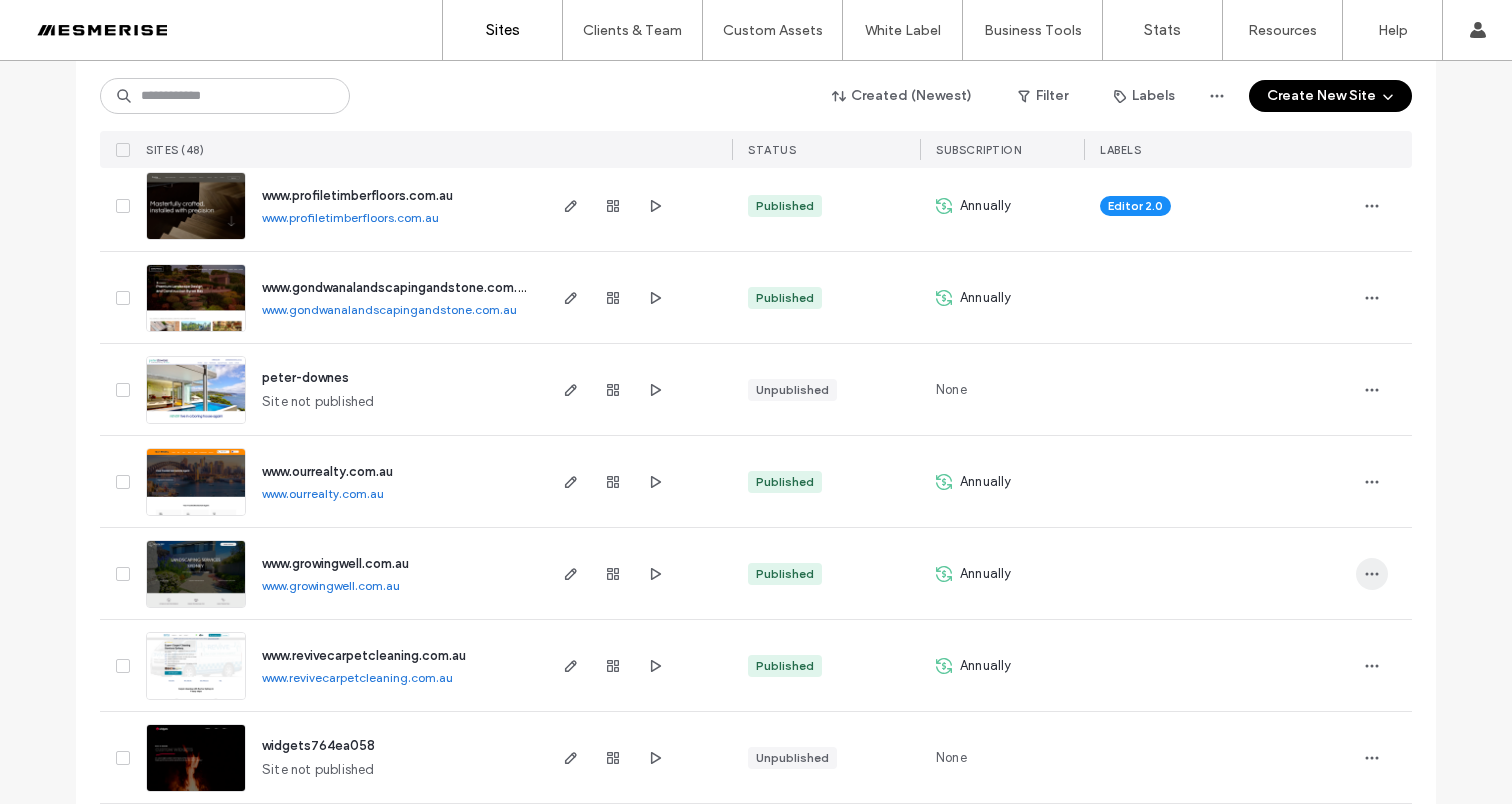 click at bounding box center [1372, 574] 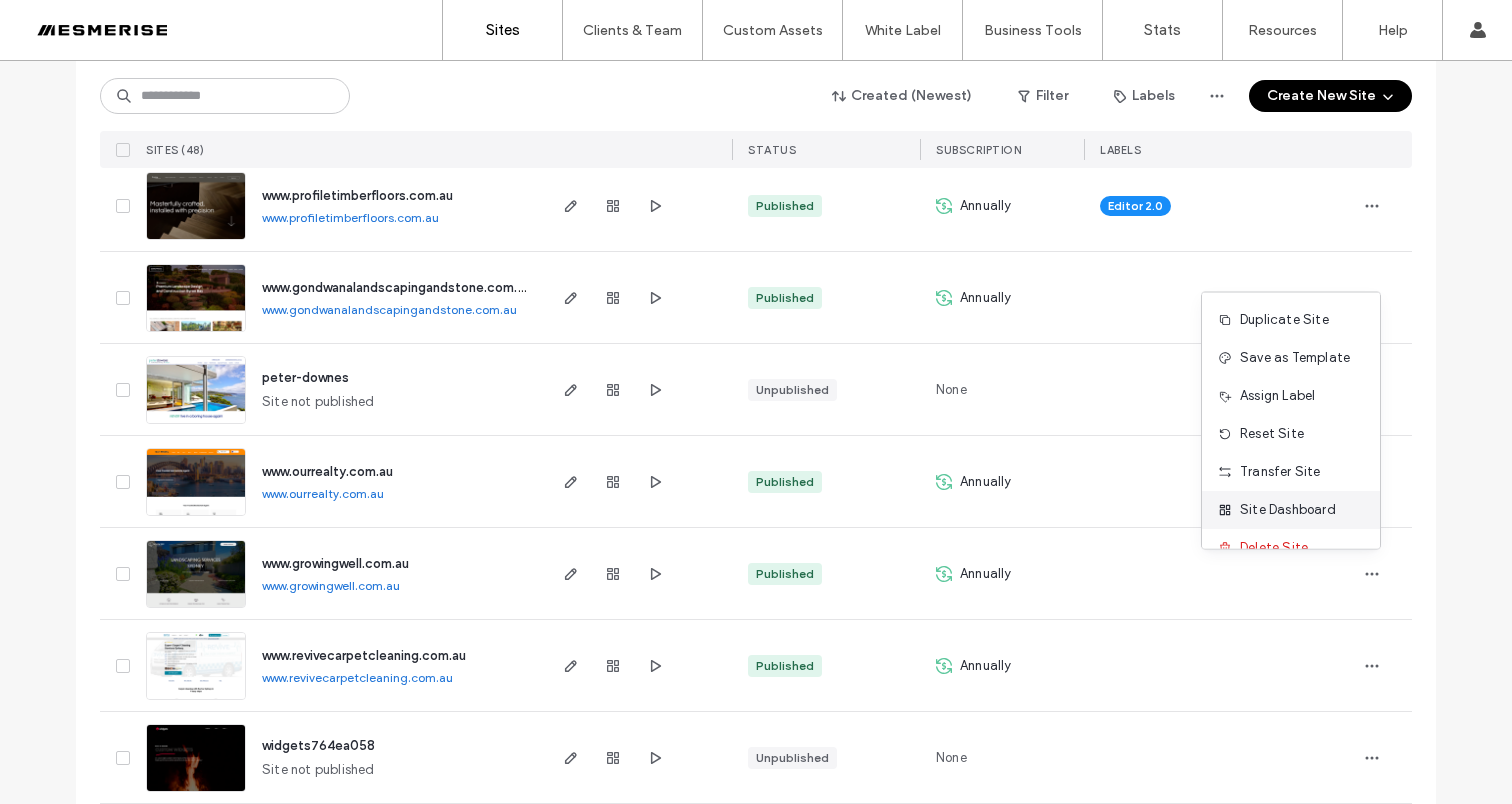 click on "Site Dashboard" at bounding box center [1288, 510] 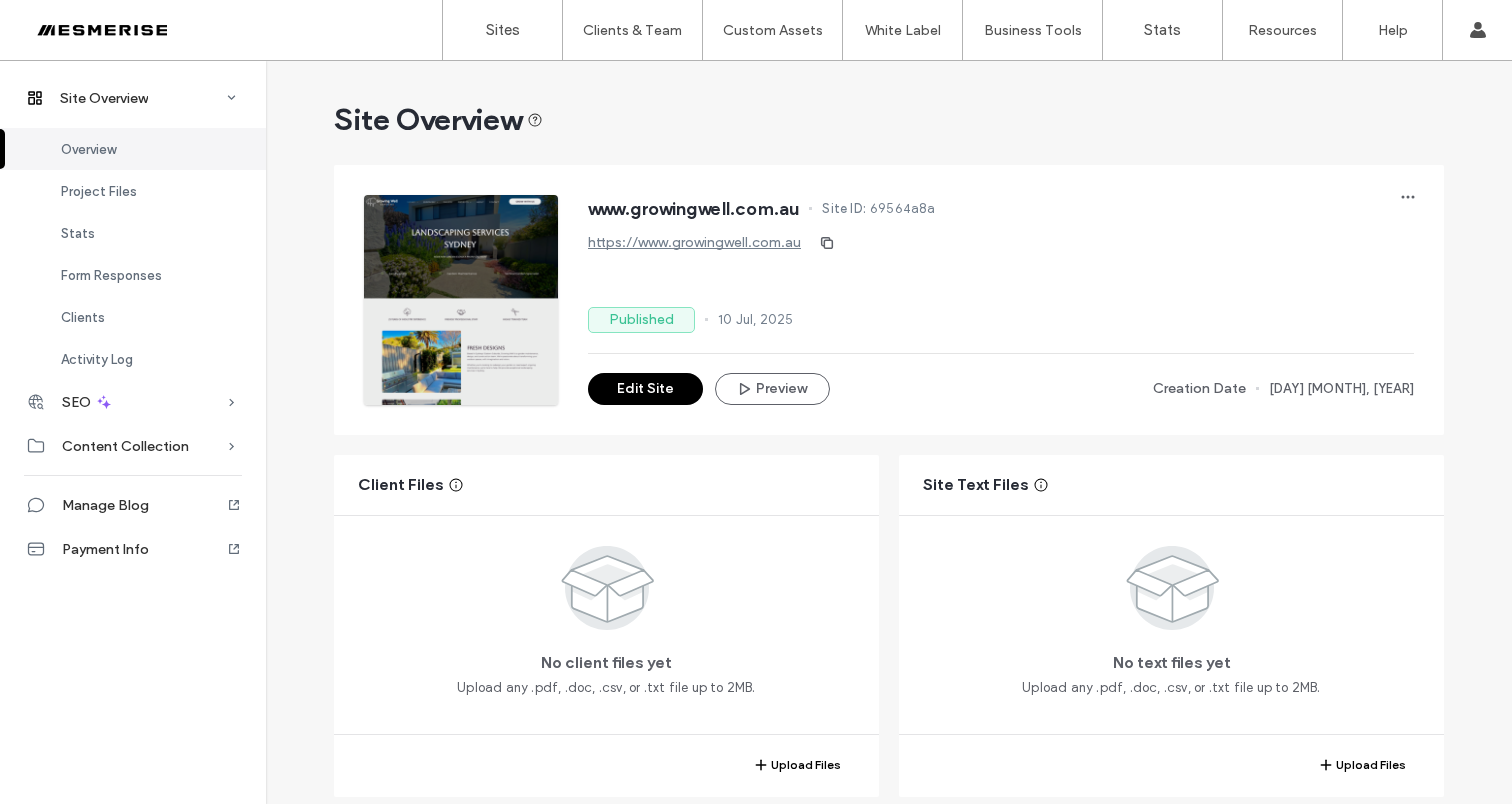 scroll, scrollTop: 549, scrollLeft: 0, axis: vertical 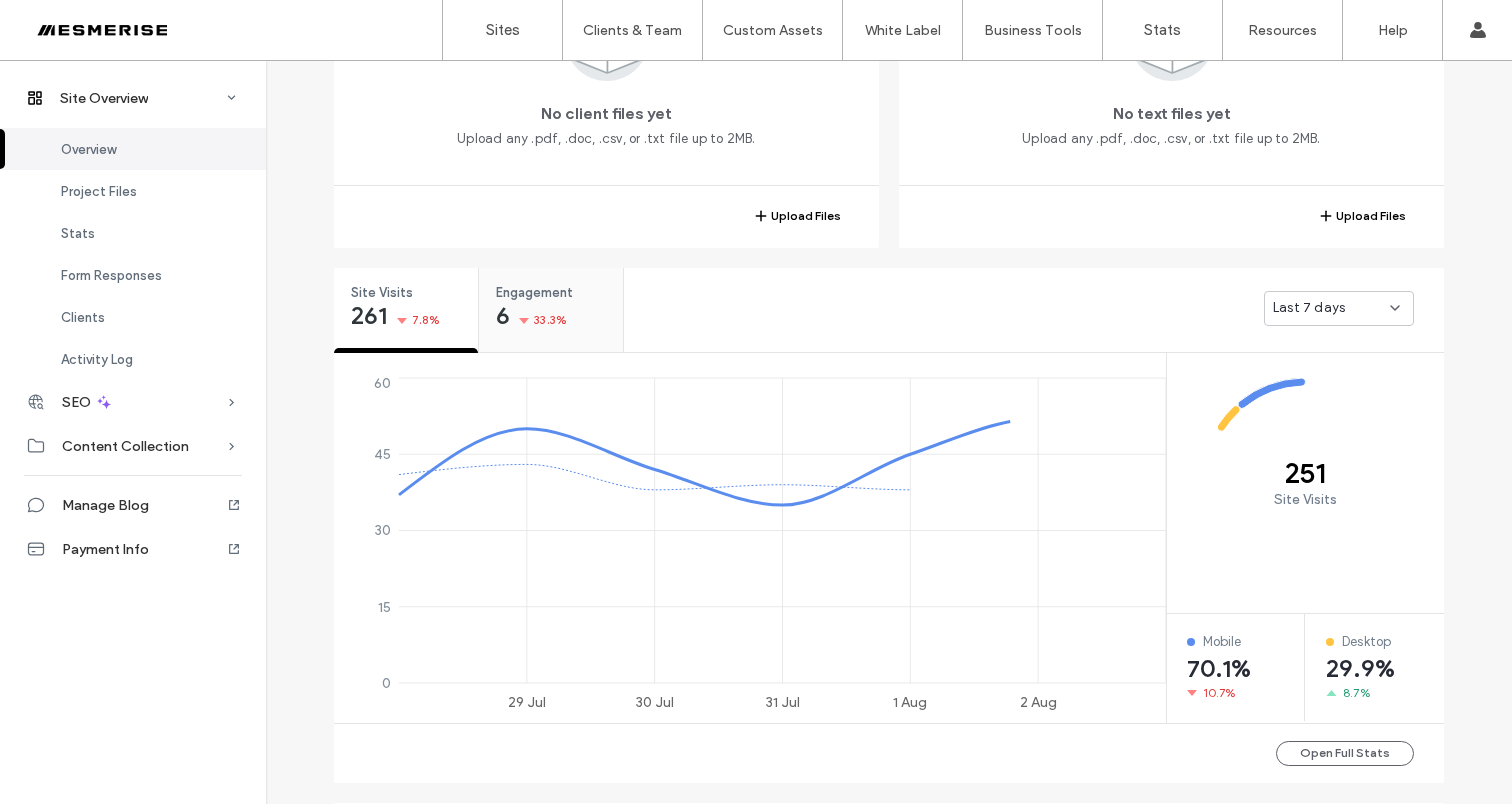 click on "6 33.3%" at bounding box center (531, 318) 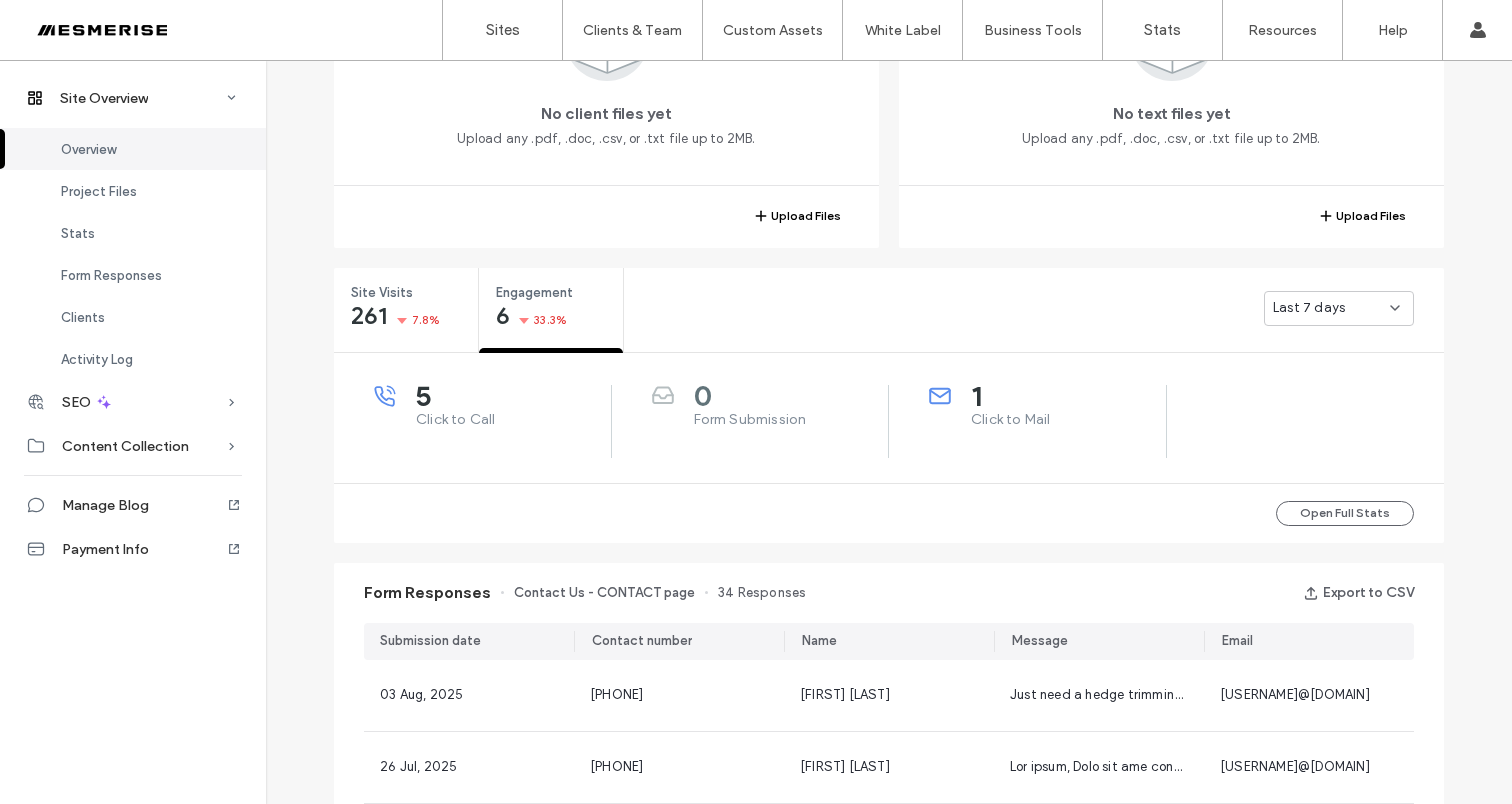 scroll, scrollTop: 716, scrollLeft: 0, axis: vertical 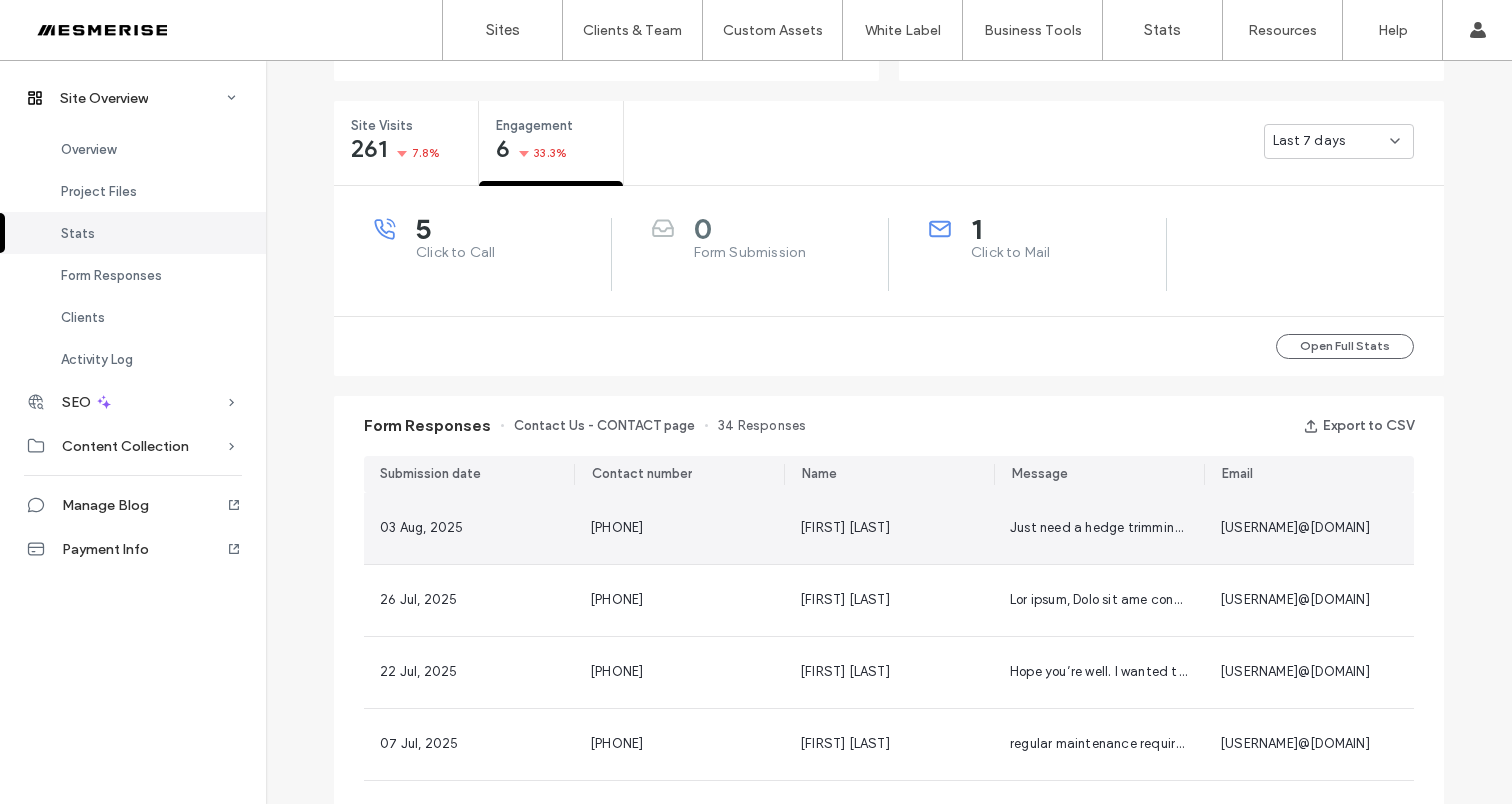 click on "0413367602" at bounding box center [679, 528] 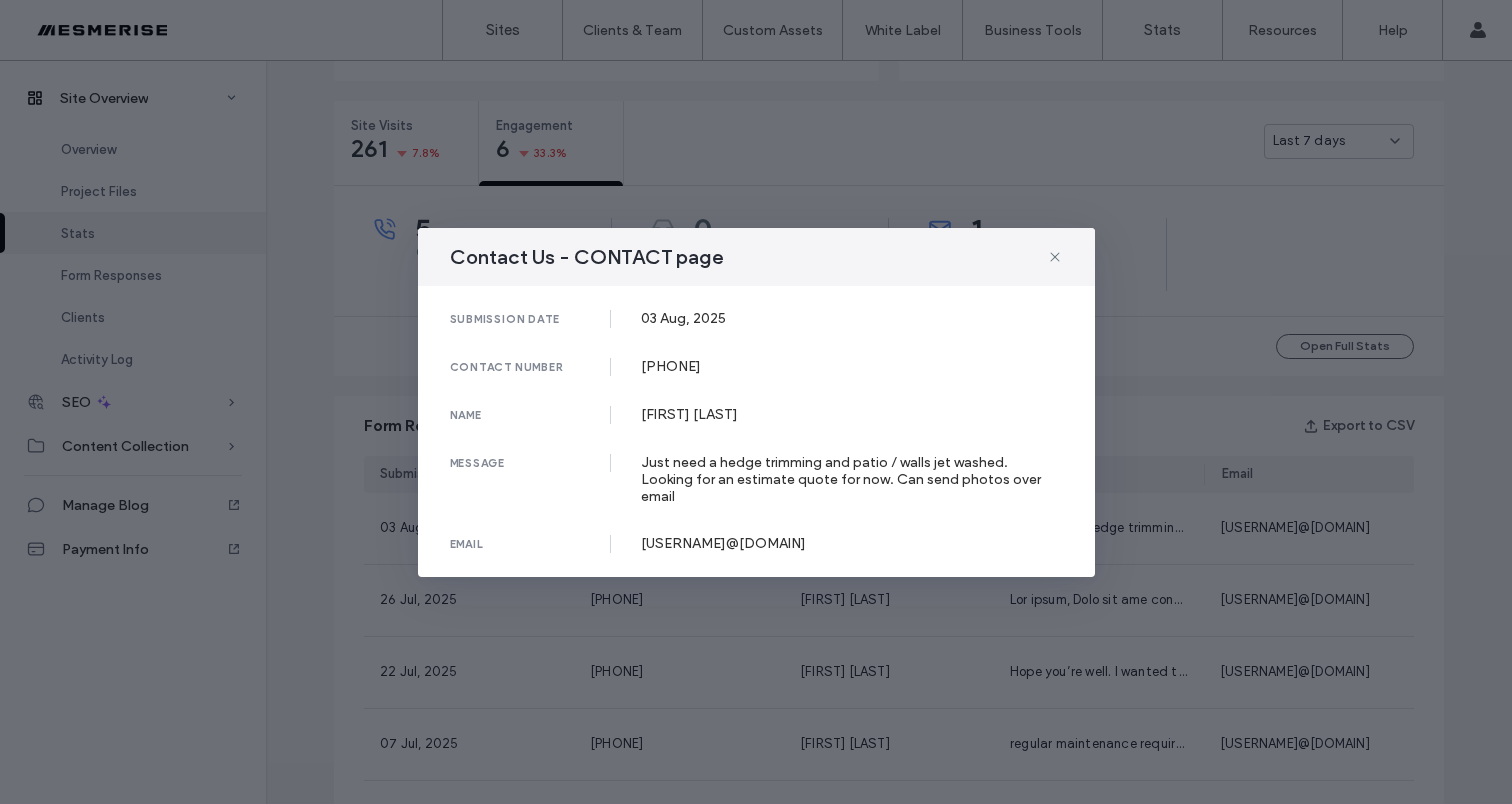 click on "Contact Us - CONTACT page" at bounding box center (756, 257) 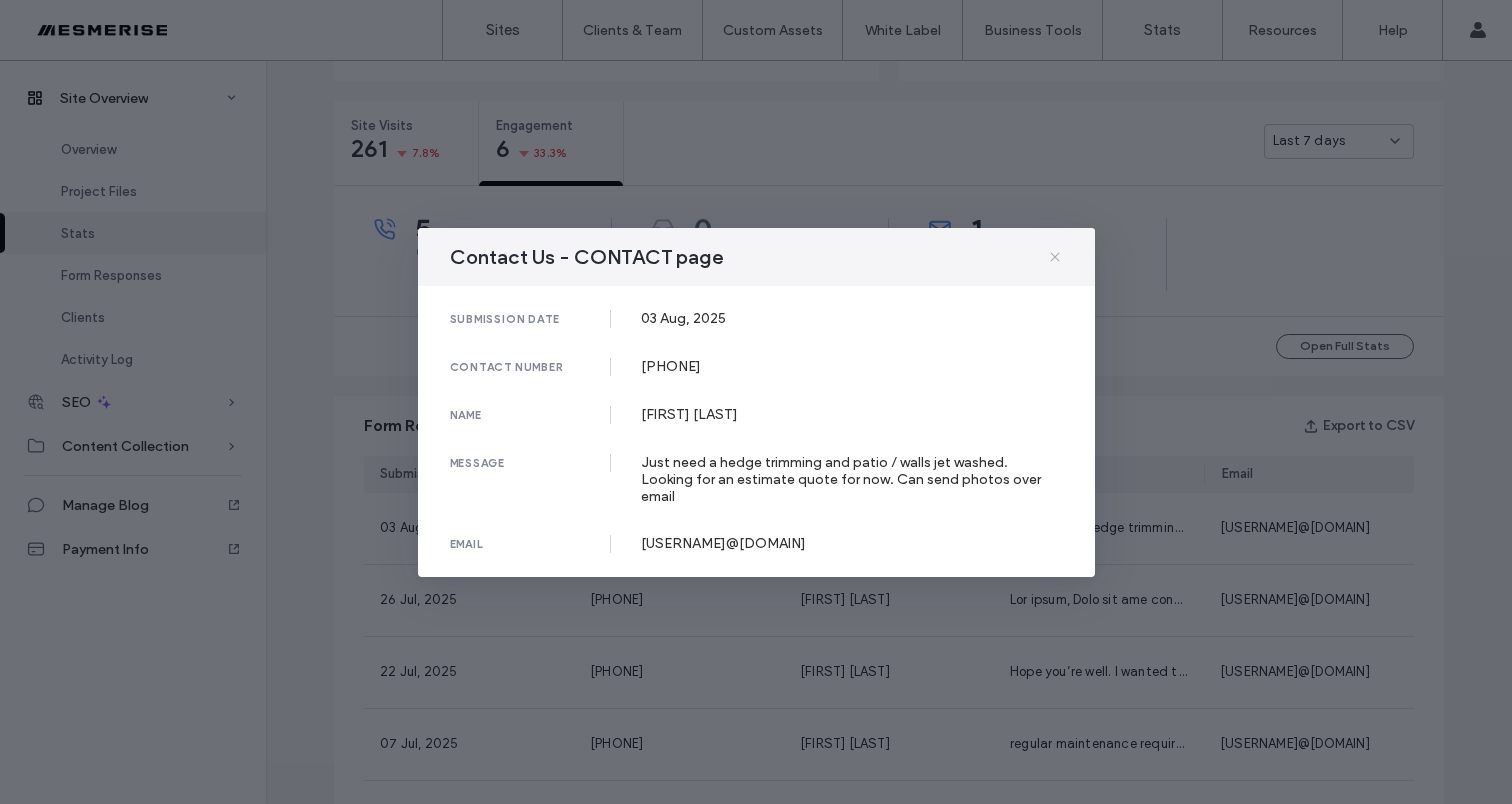 click 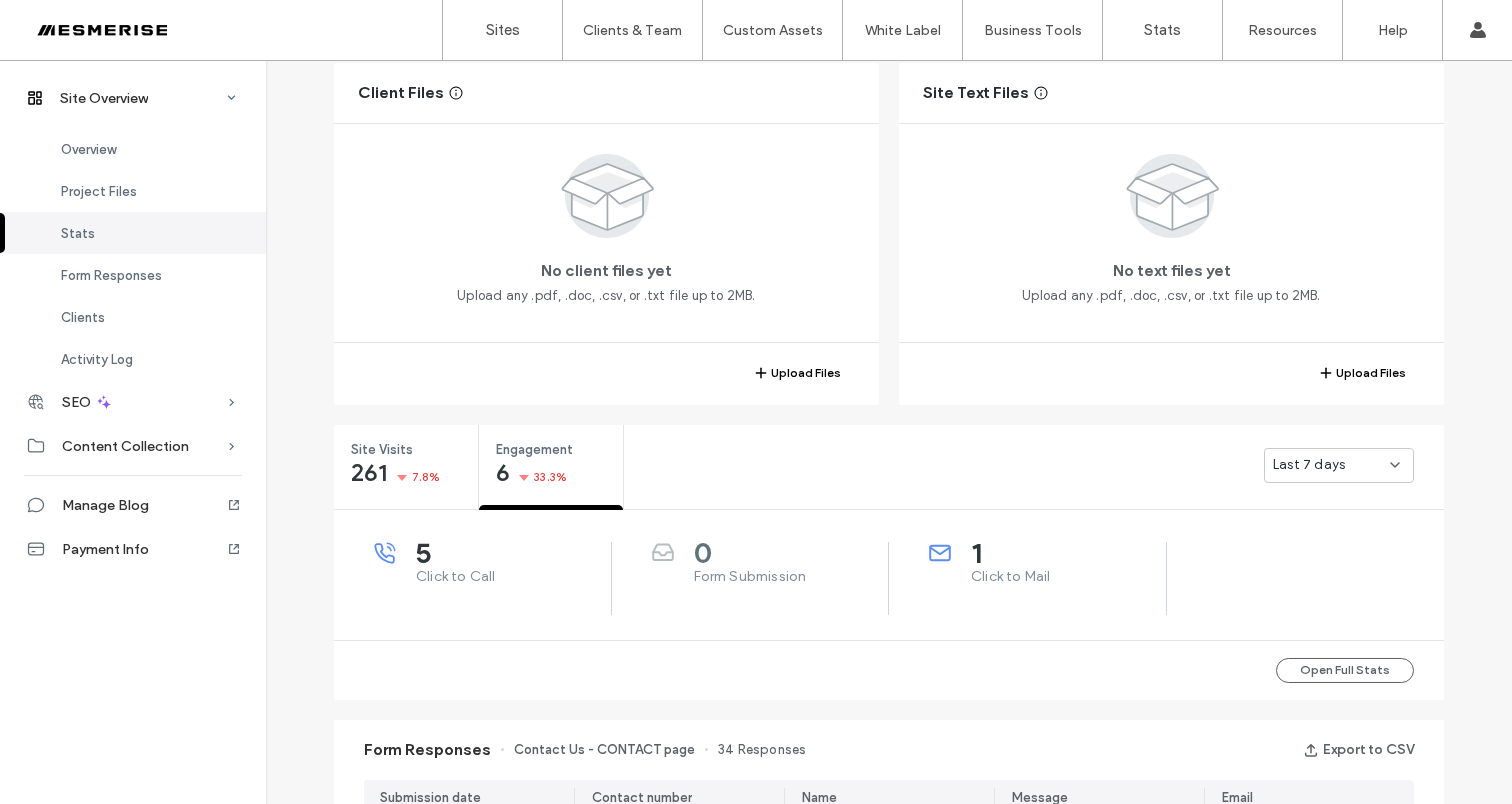 scroll, scrollTop: 85, scrollLeft: 0, axis: vertical 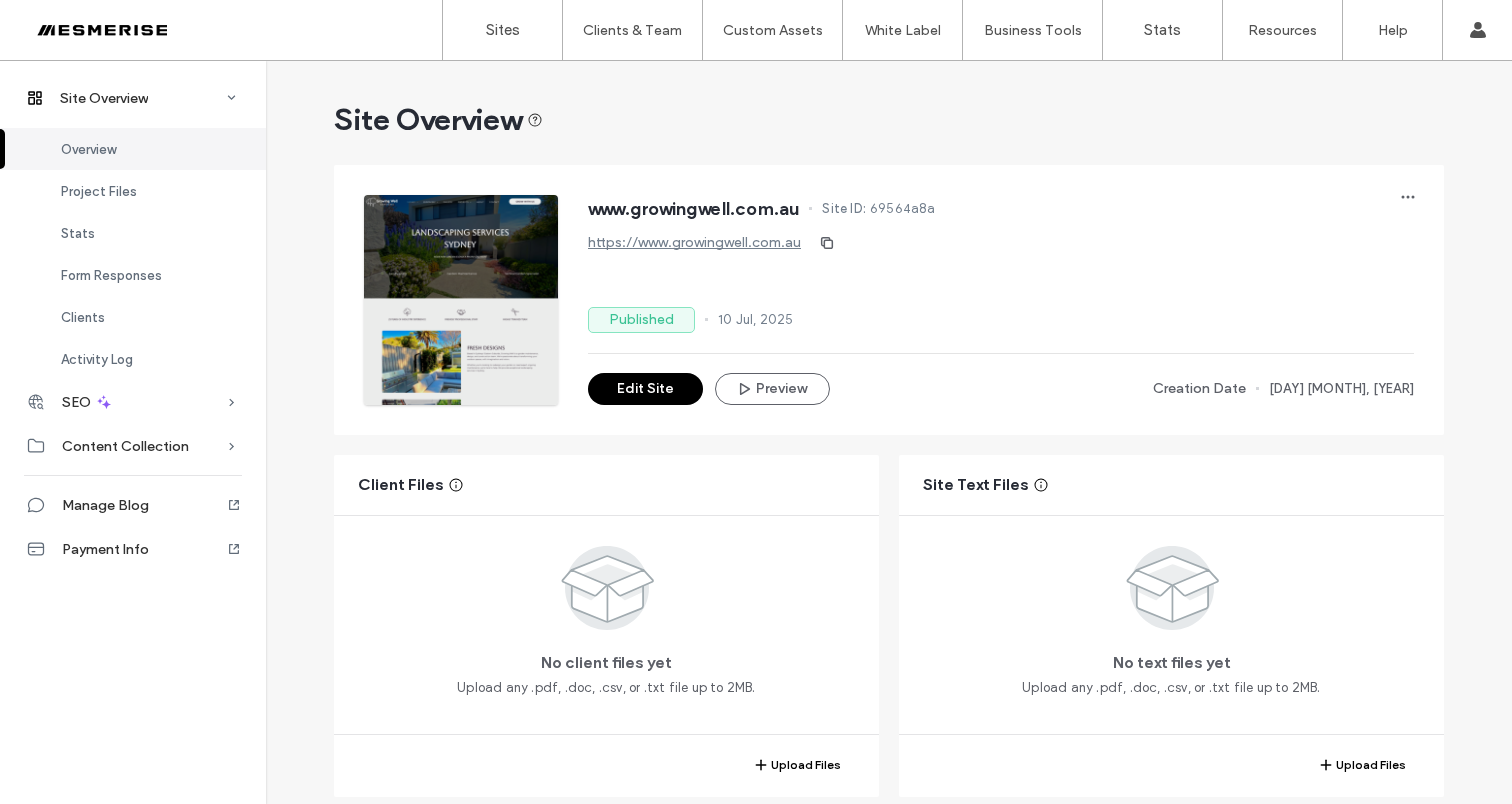 click at bounding box center (128, 30) 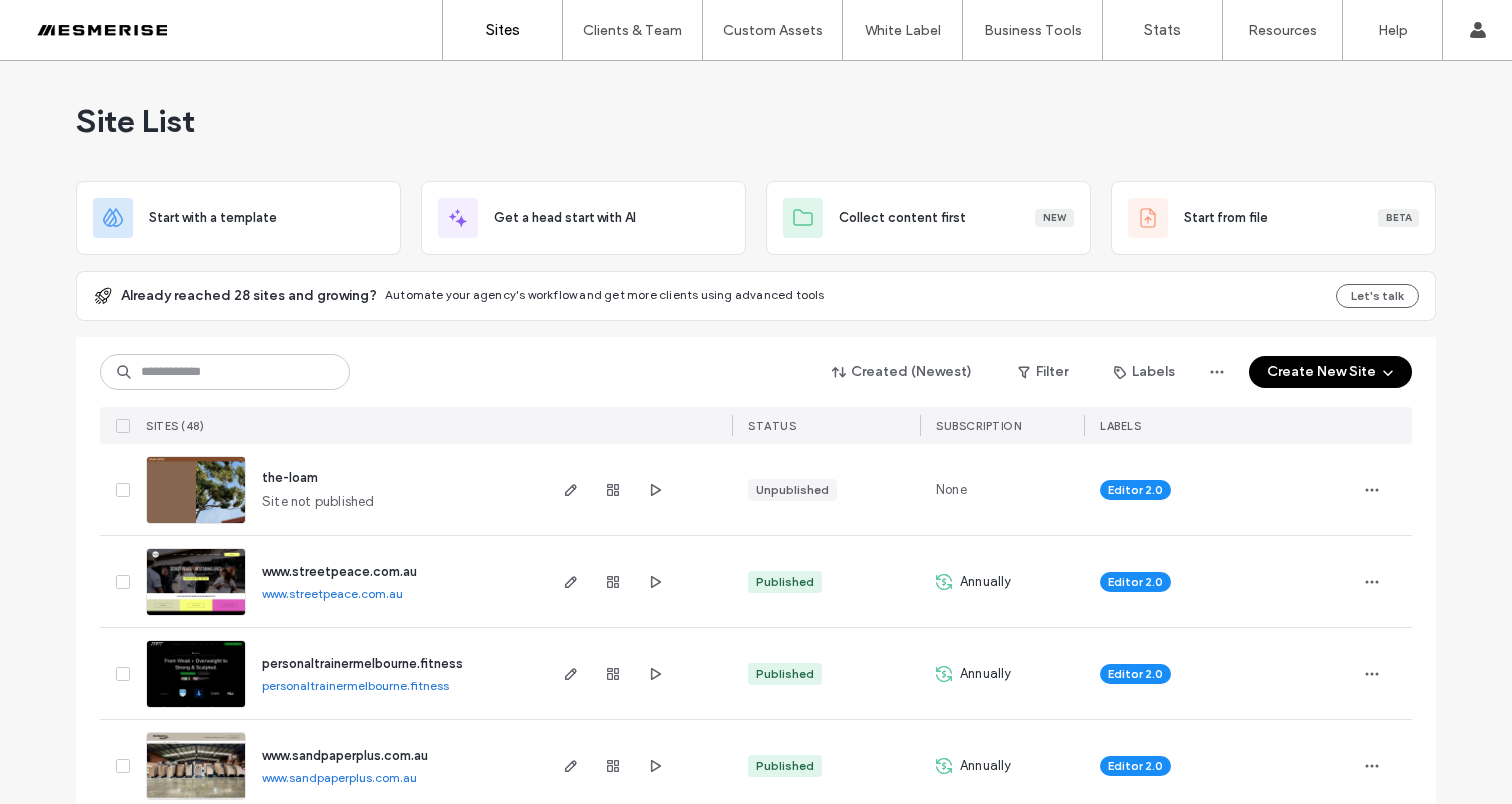scroll, scrollTop: 0, scrollLeft: 0, axis: both 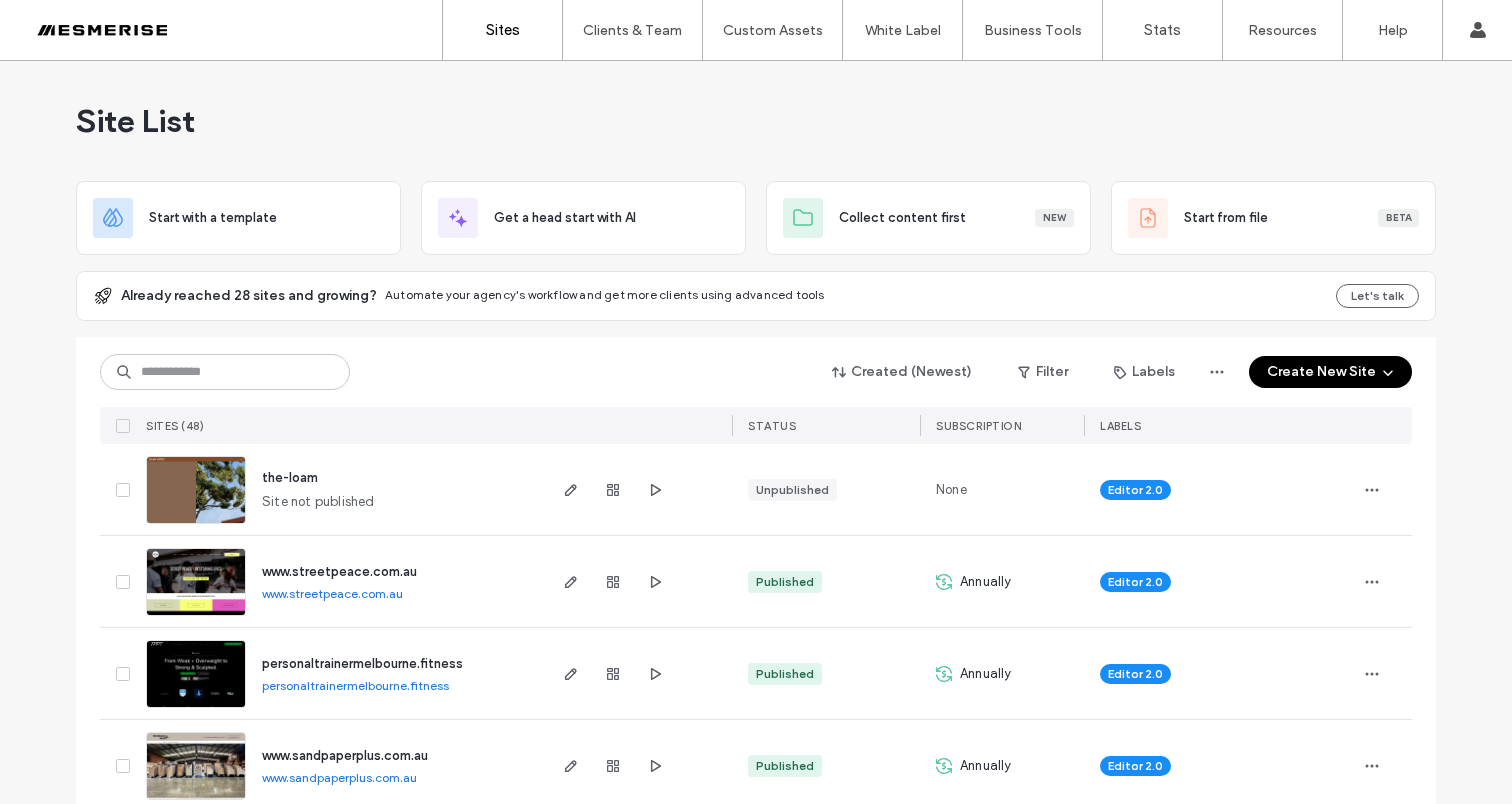 click on "Site List" at bounding box center (756, 121) 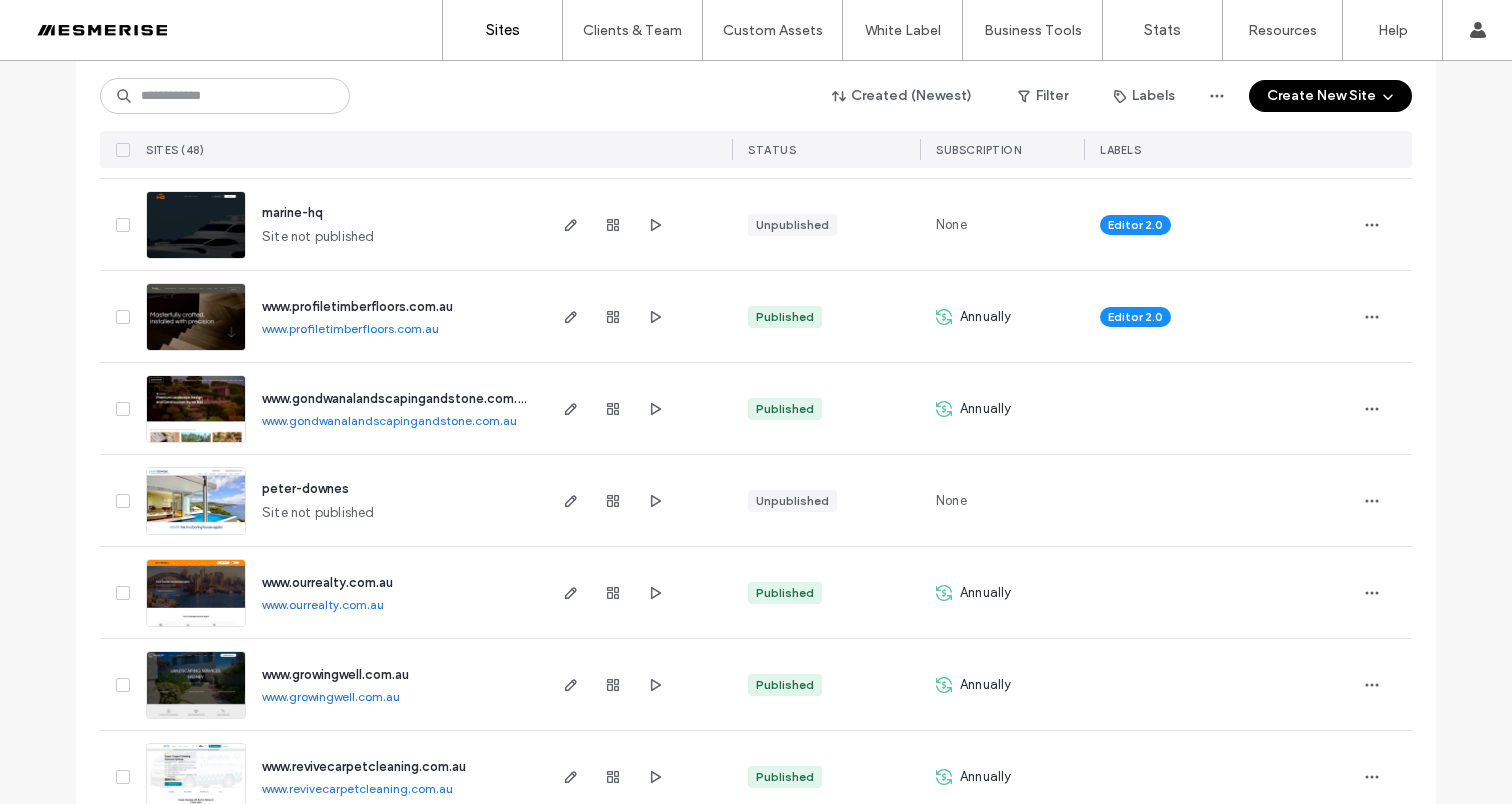 scroll, scrollTop: 0, scrollLeft: 0, axis: both 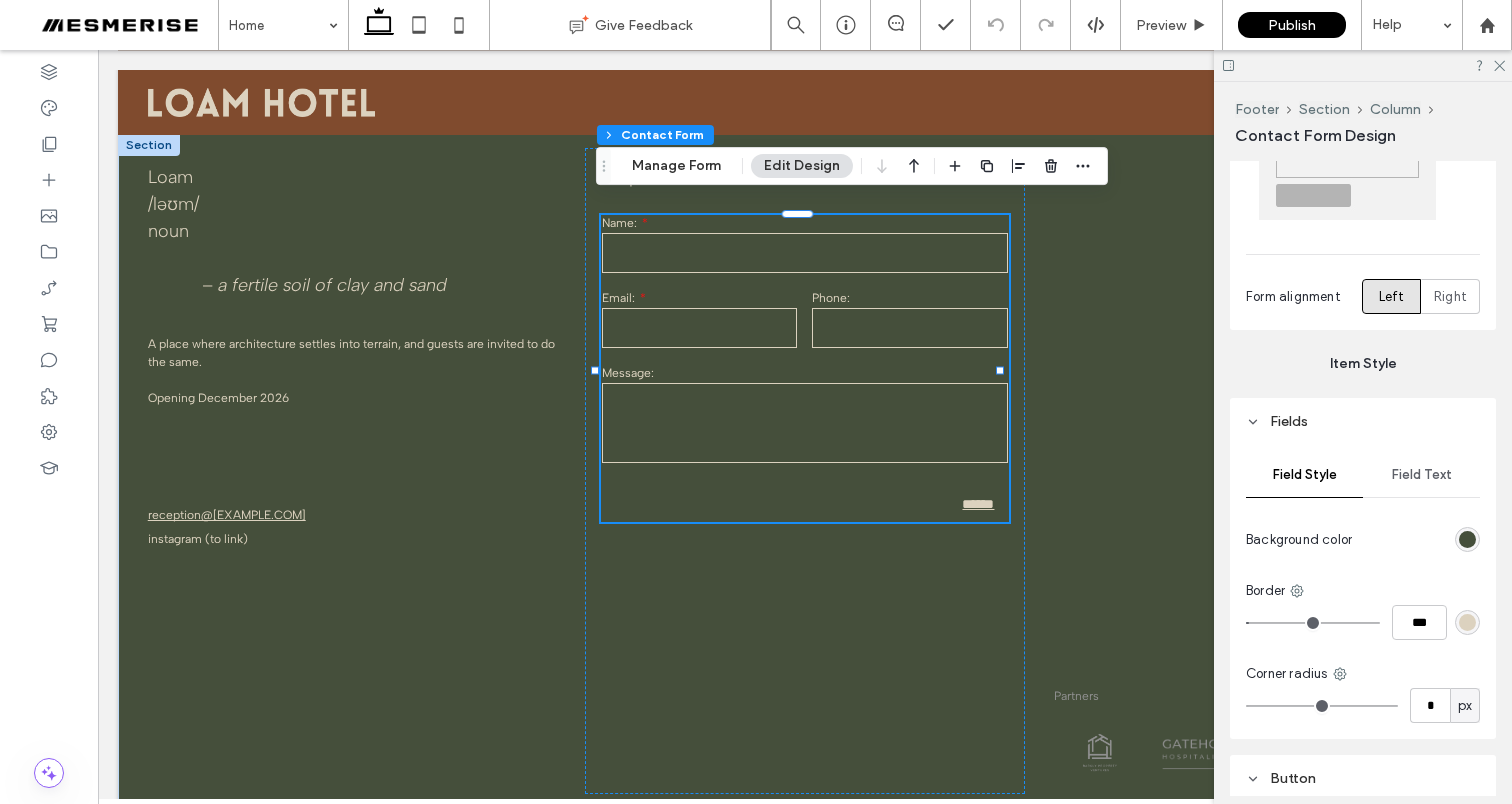 click on "Field Text" at bounding box center (1422, 475) 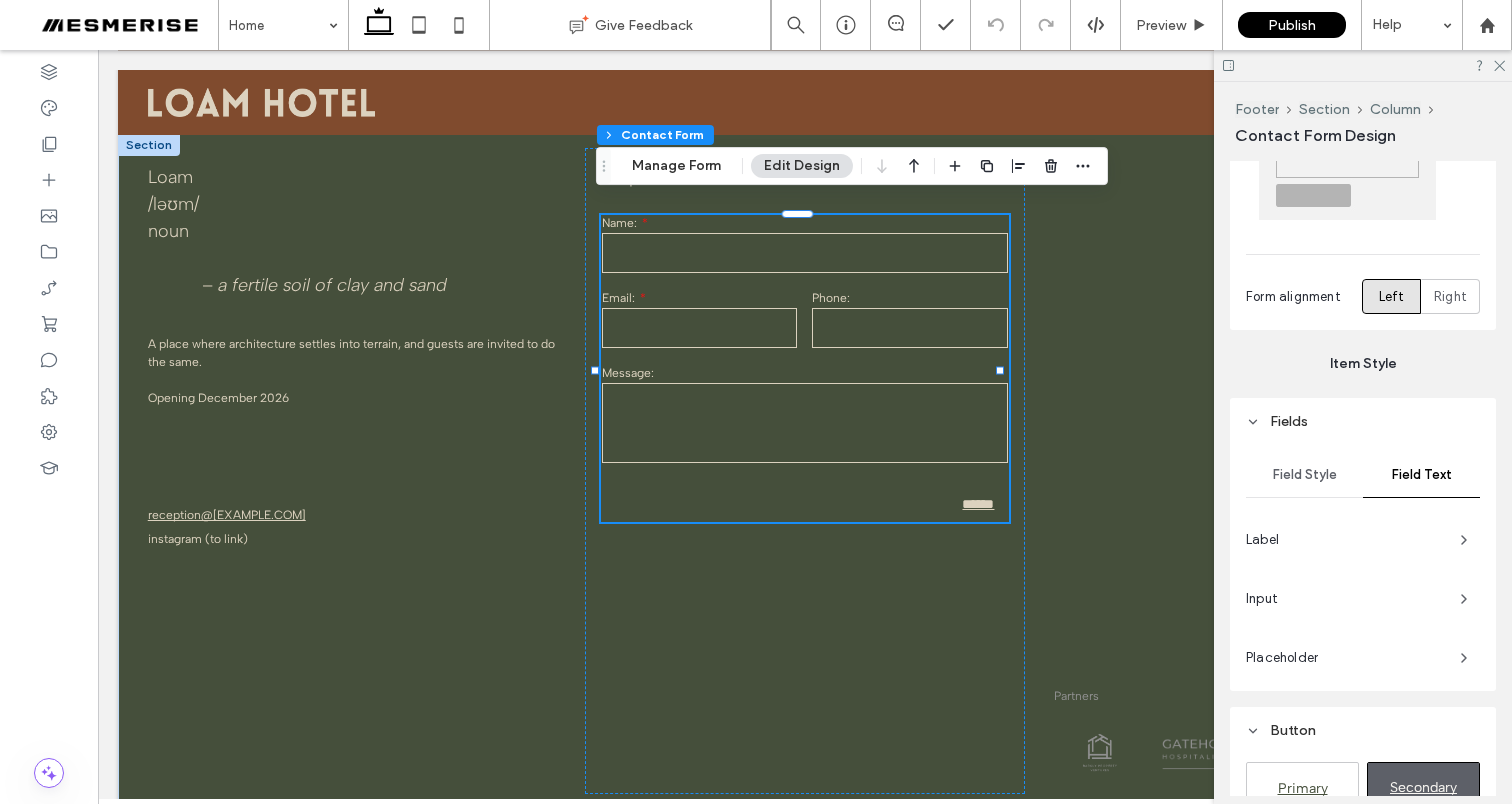 click on "Field Style" at bounding box center [1305, 475] 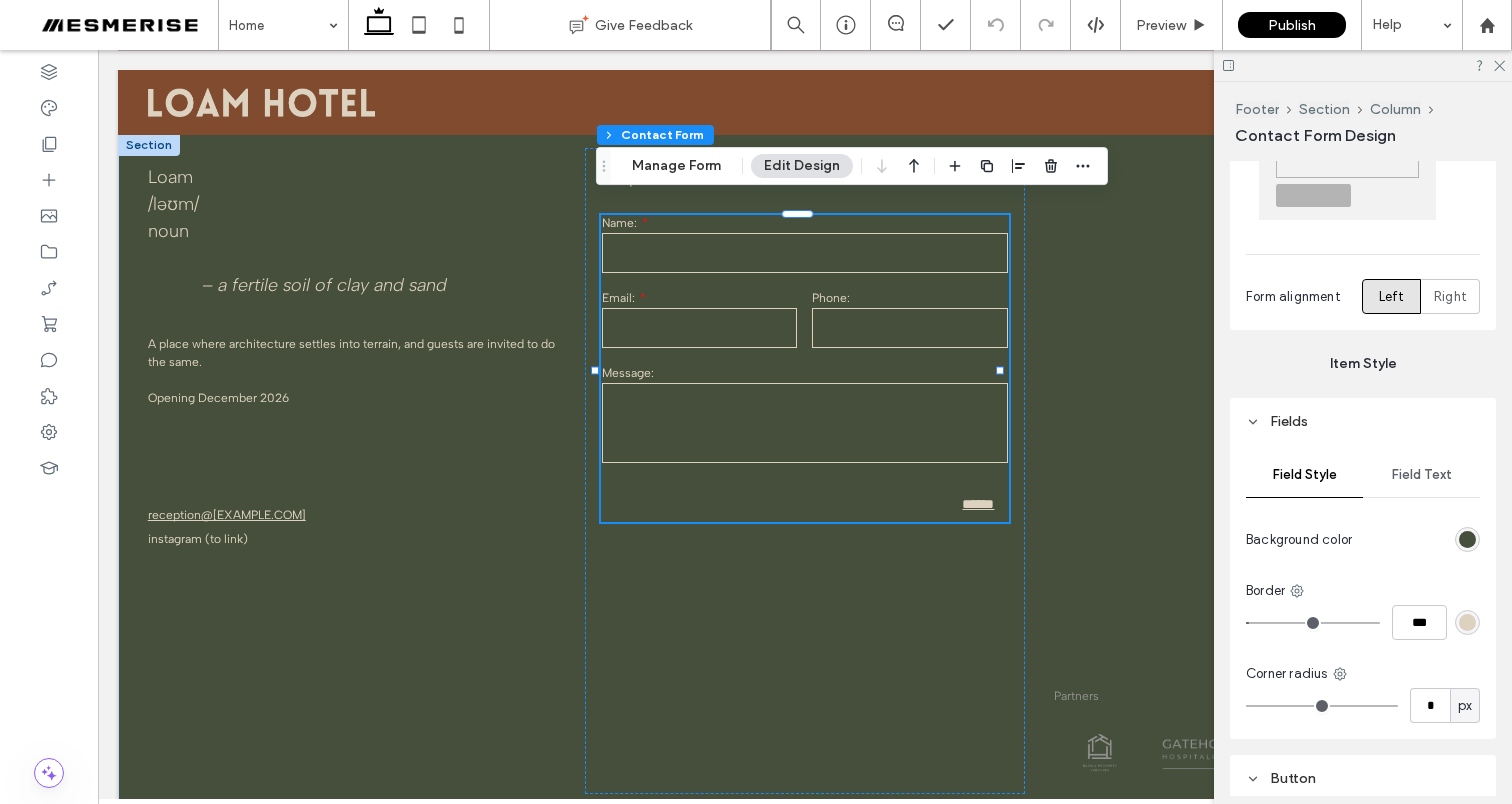 click on "Field Style Field Text Background color Border *** Corner radius * px" at bounding box center [1363, 592] 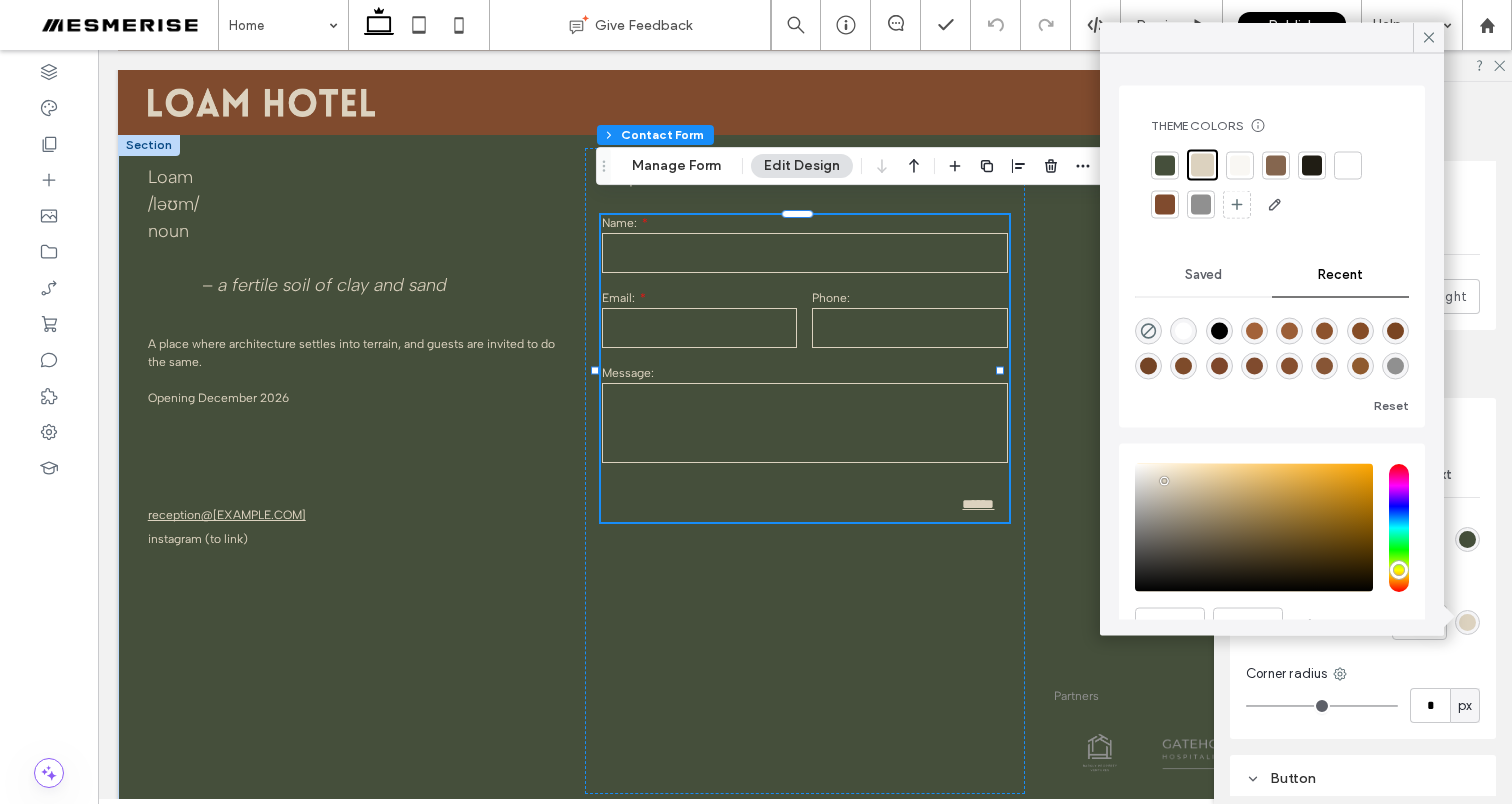 scroll, scrollTop: 1, scrollLeft: 0, axis: vertical 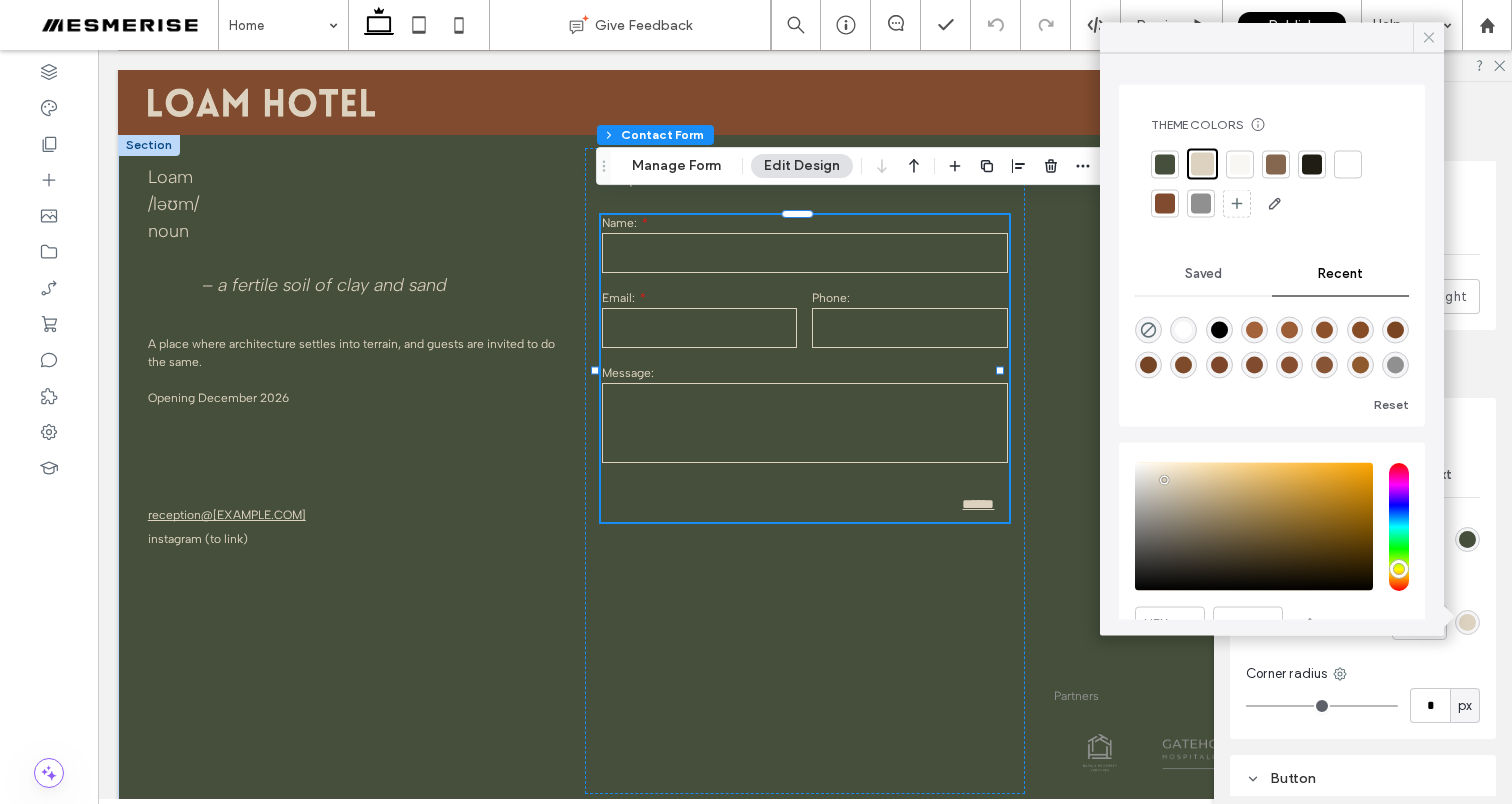 click 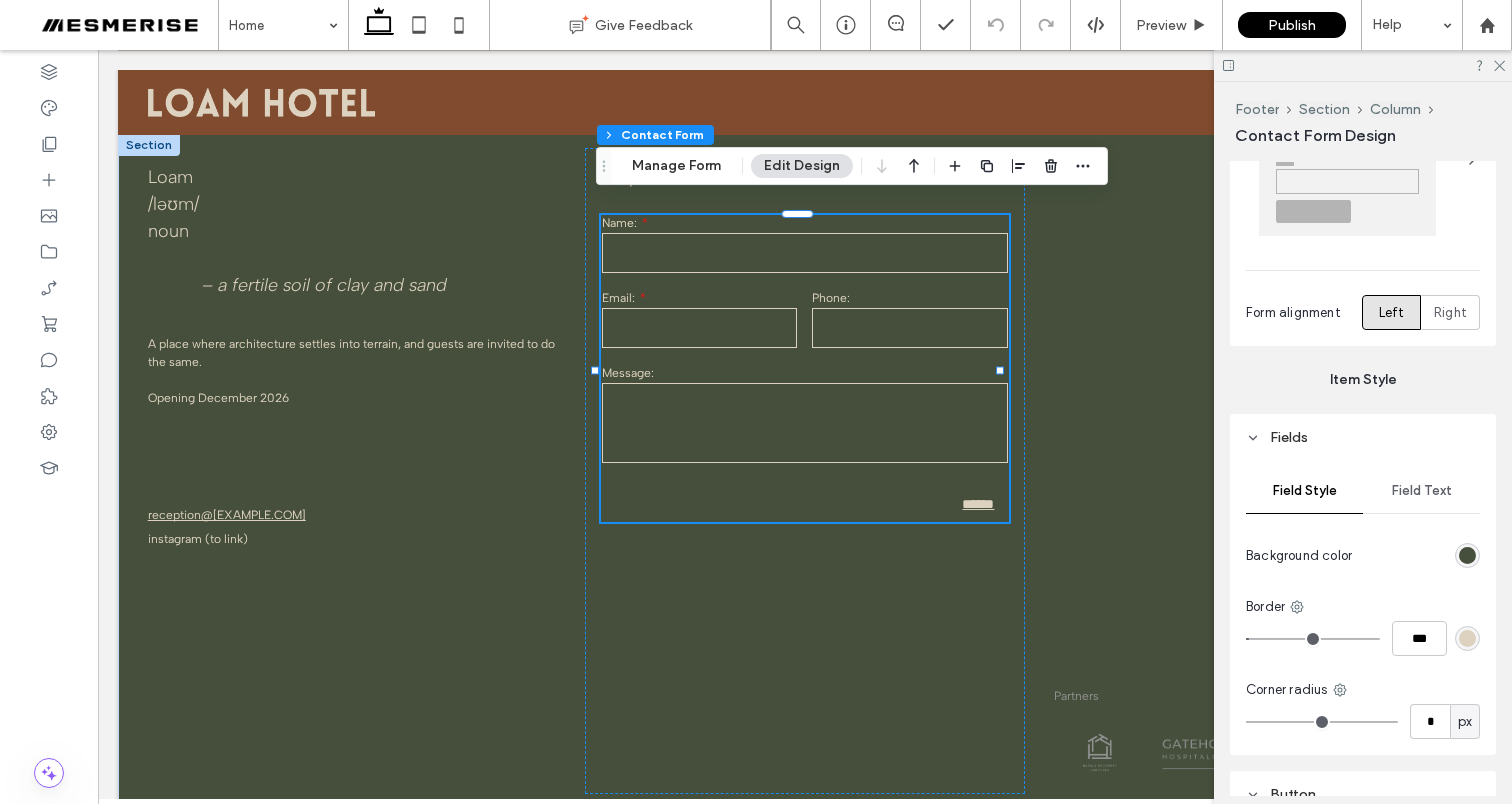 click on "Field Text" at bounding box center (1422, 491) 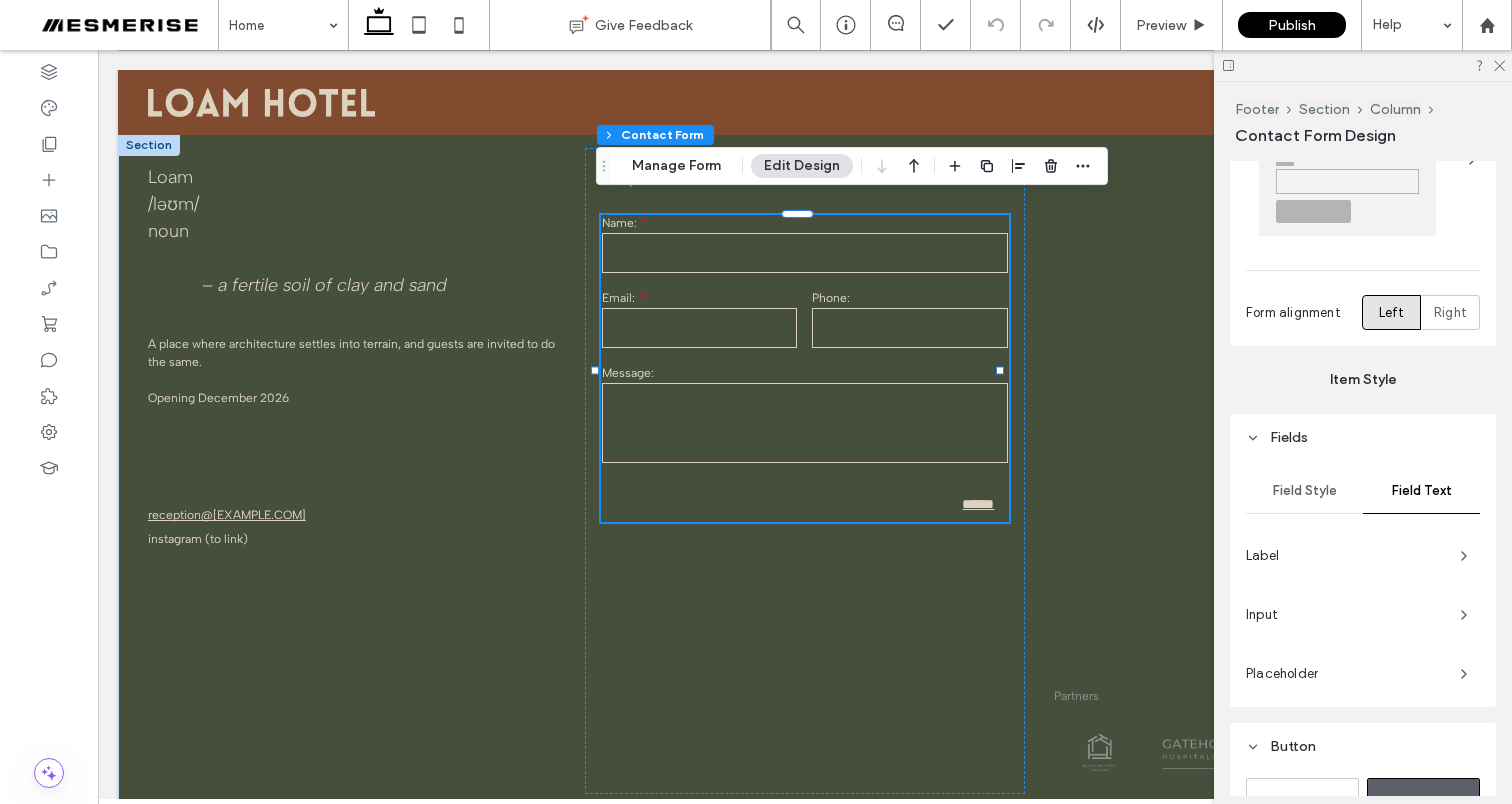 scroll, scrollTop: 433, scrollLeft: 0, axis: vertical 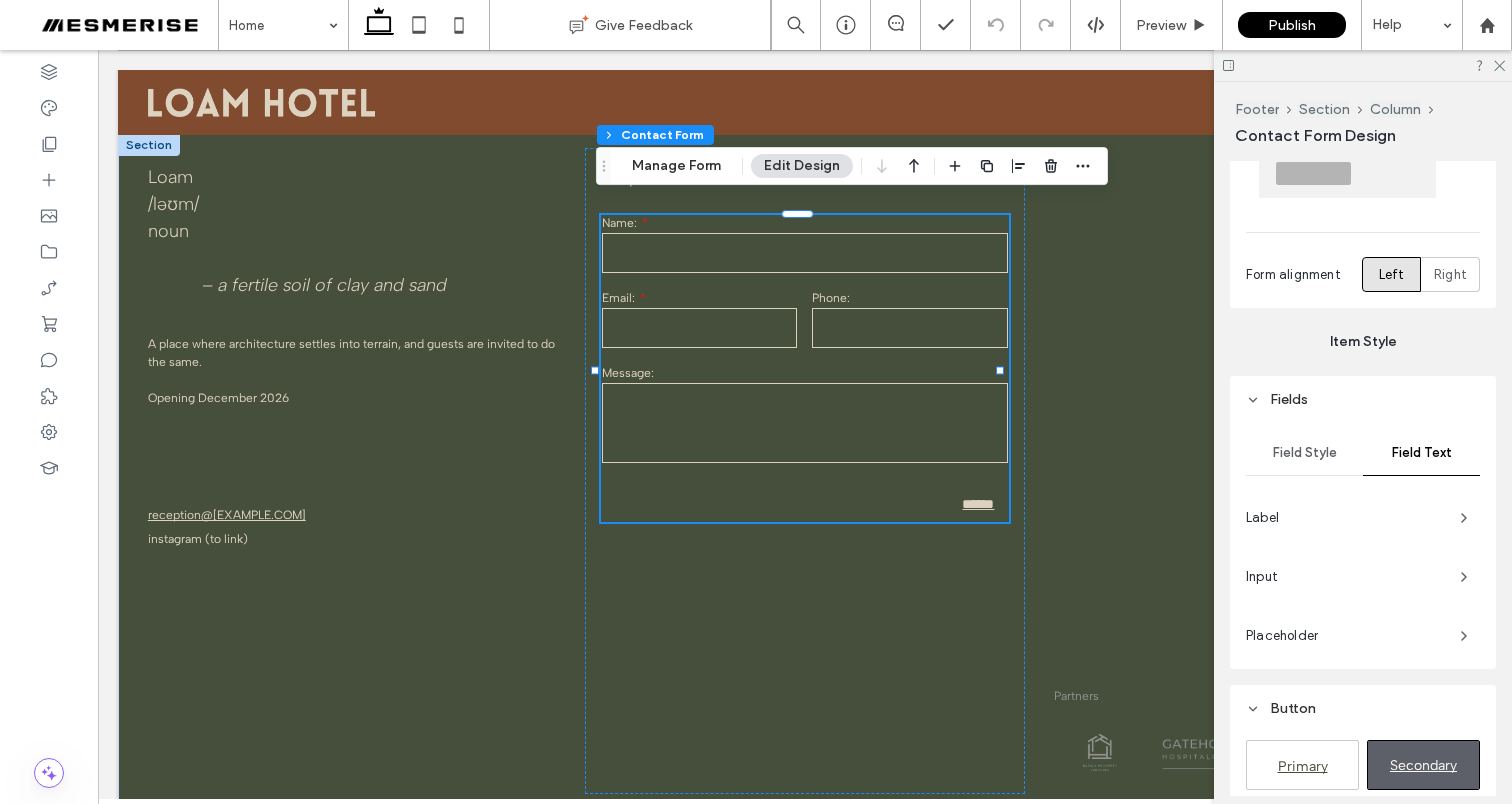 click on "Input" at bounding box center (1363, 577) 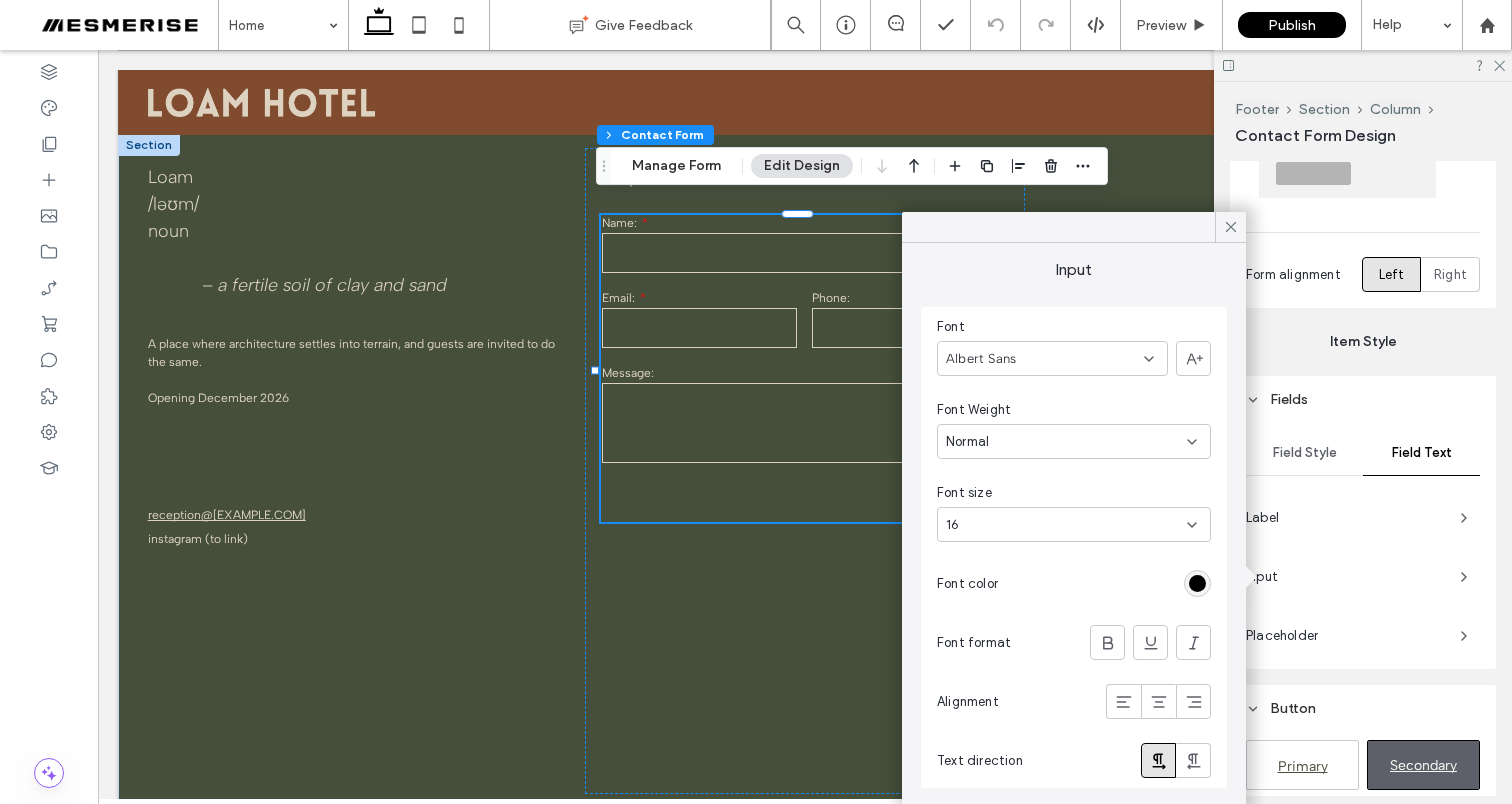 click at bounding box center (1197, 583) 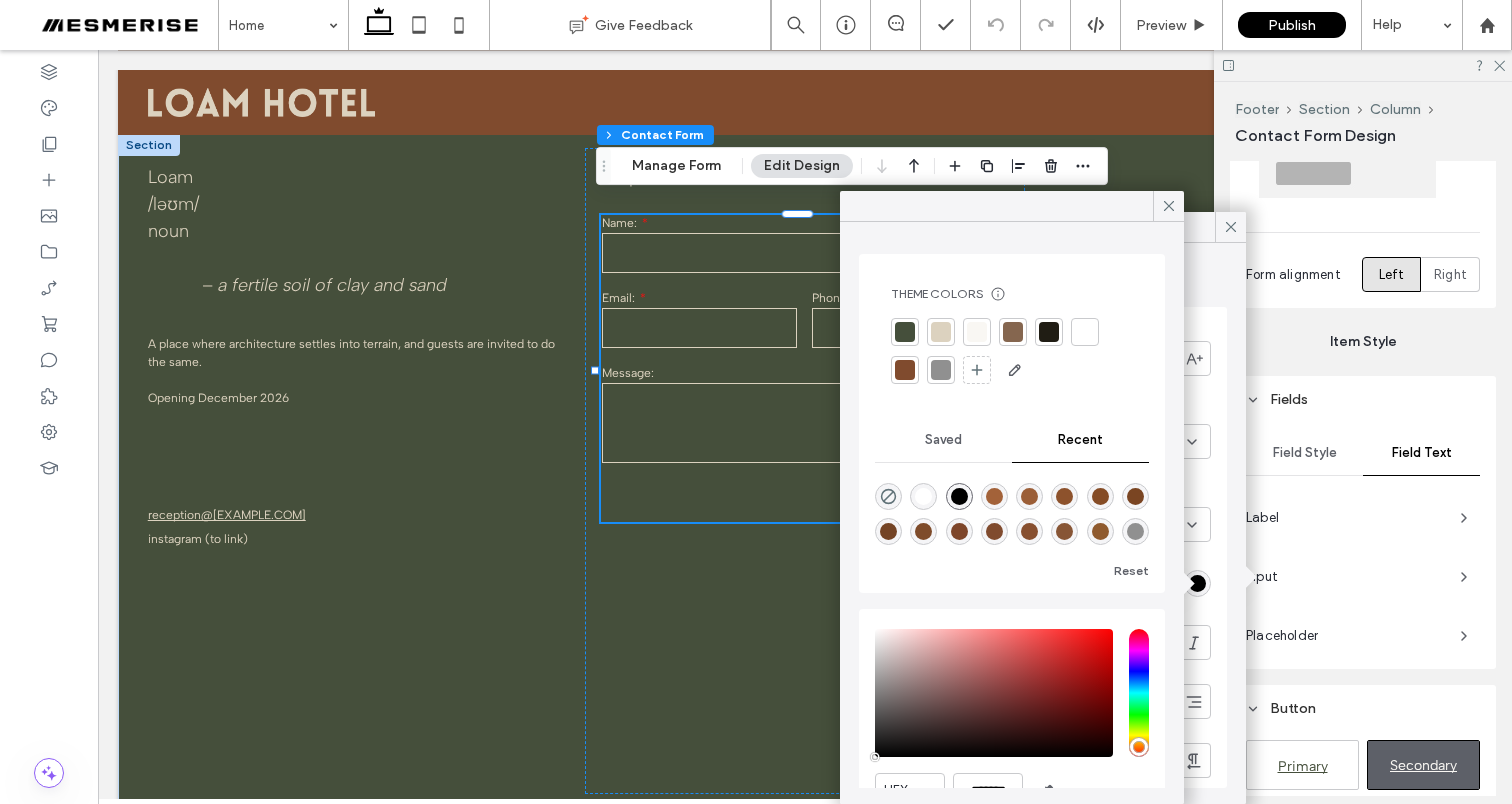 click at bounding box center (941, 332) 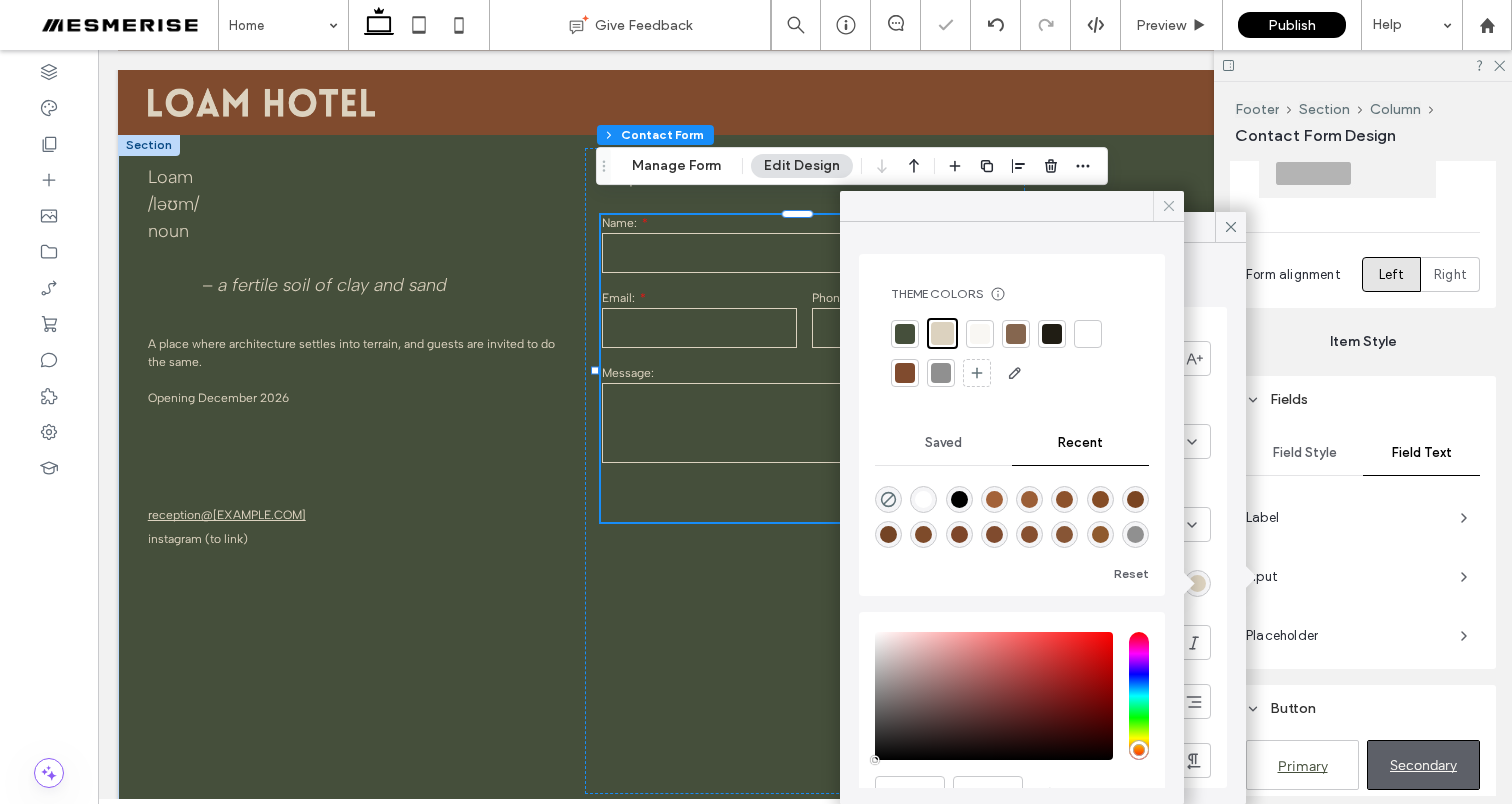 click at bounding box center (1168, 206) 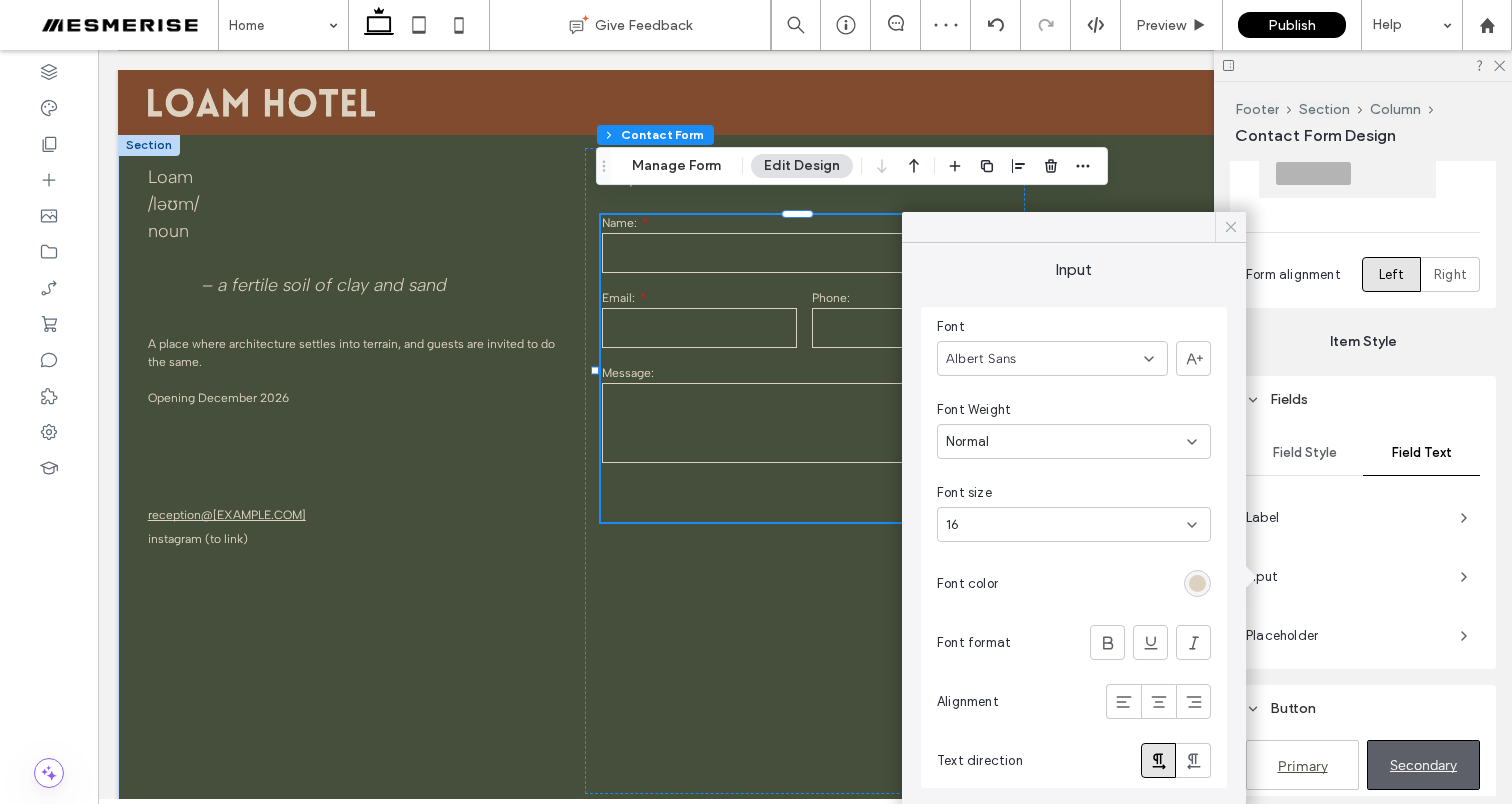 click 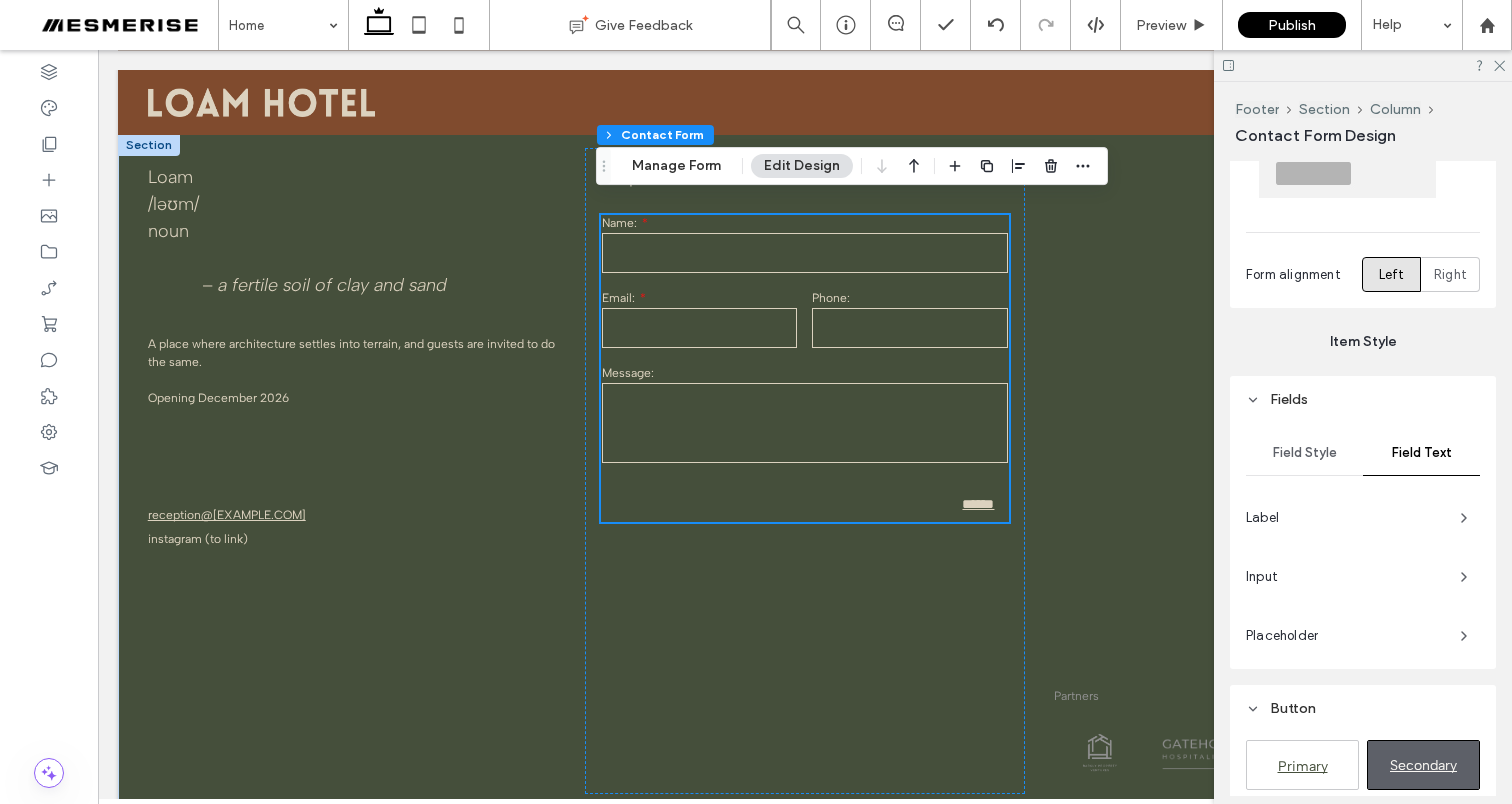 click at bounding box center [805, 423] 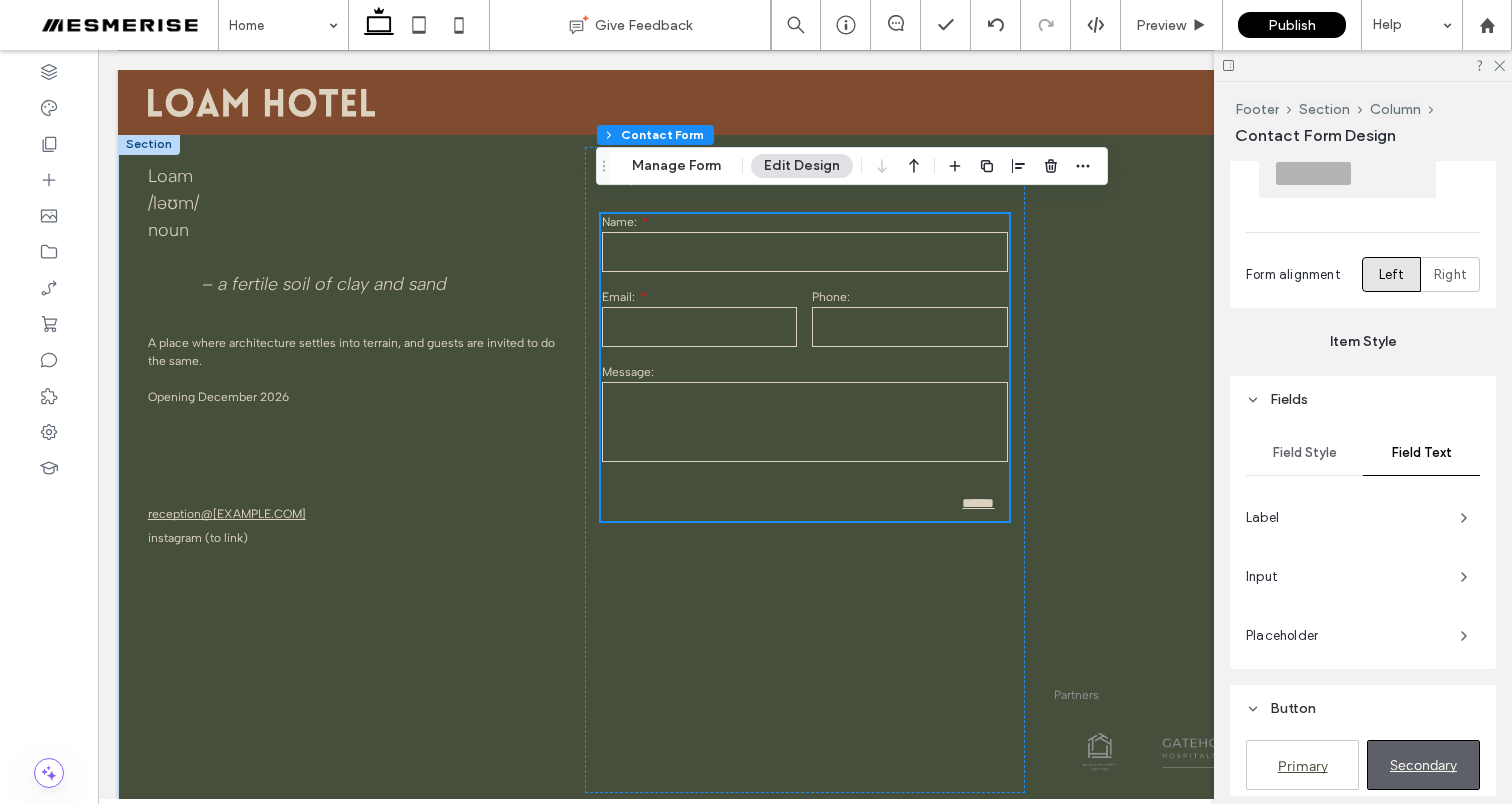 scroll, scrollTop: 717, scrollLeft: 0, axis: vertical 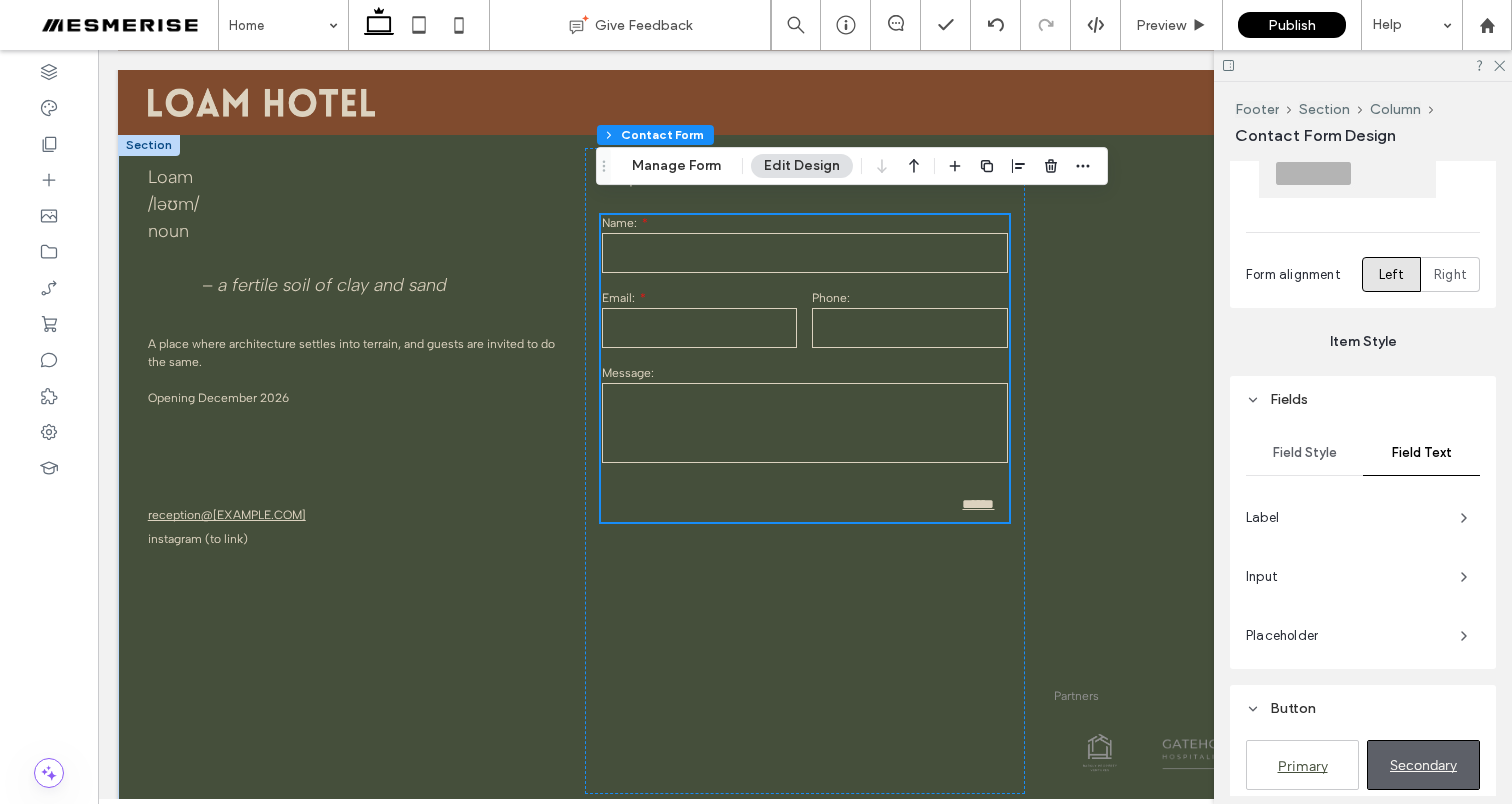 click at bounding box center [805, 423] 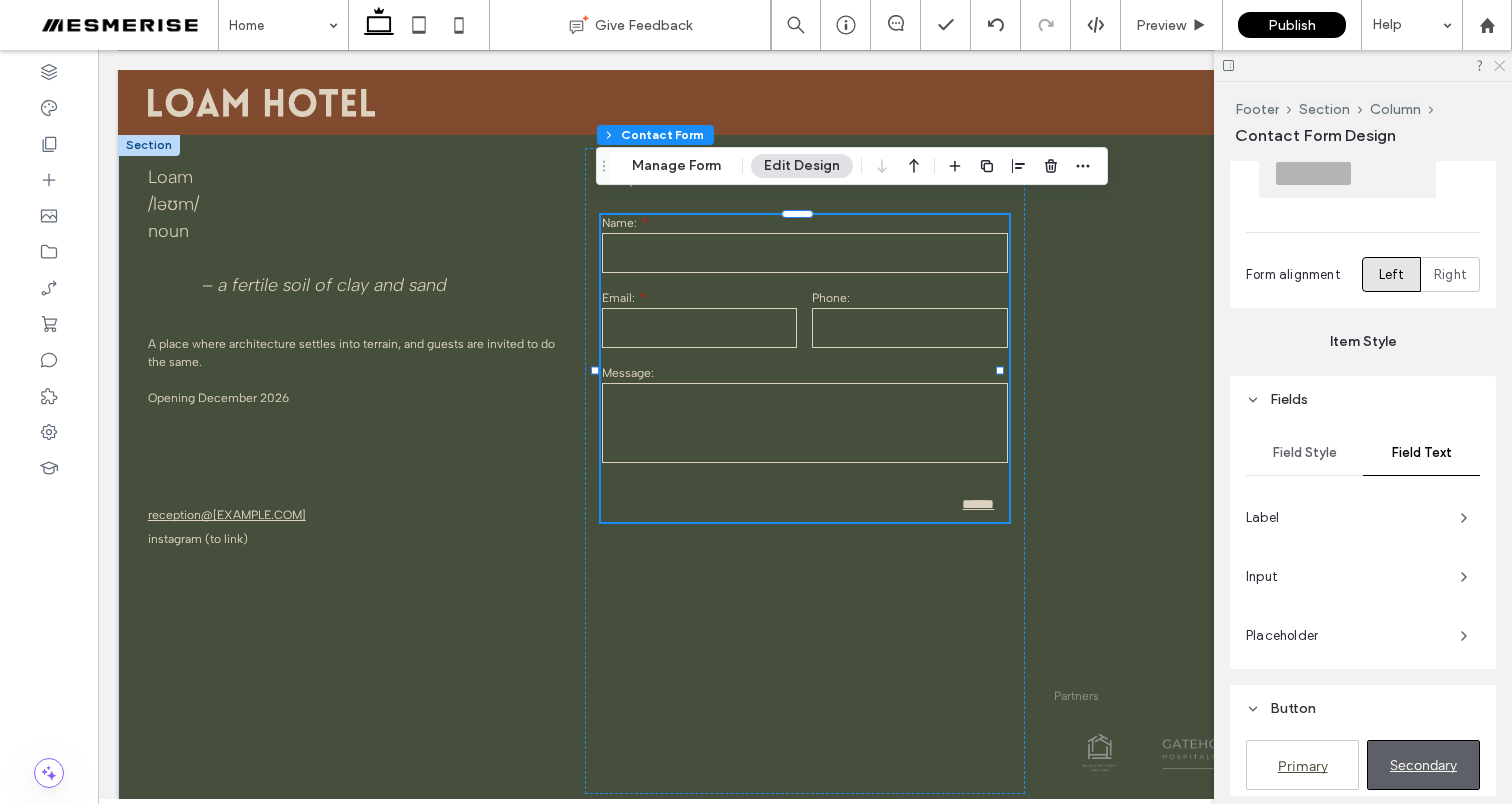 click 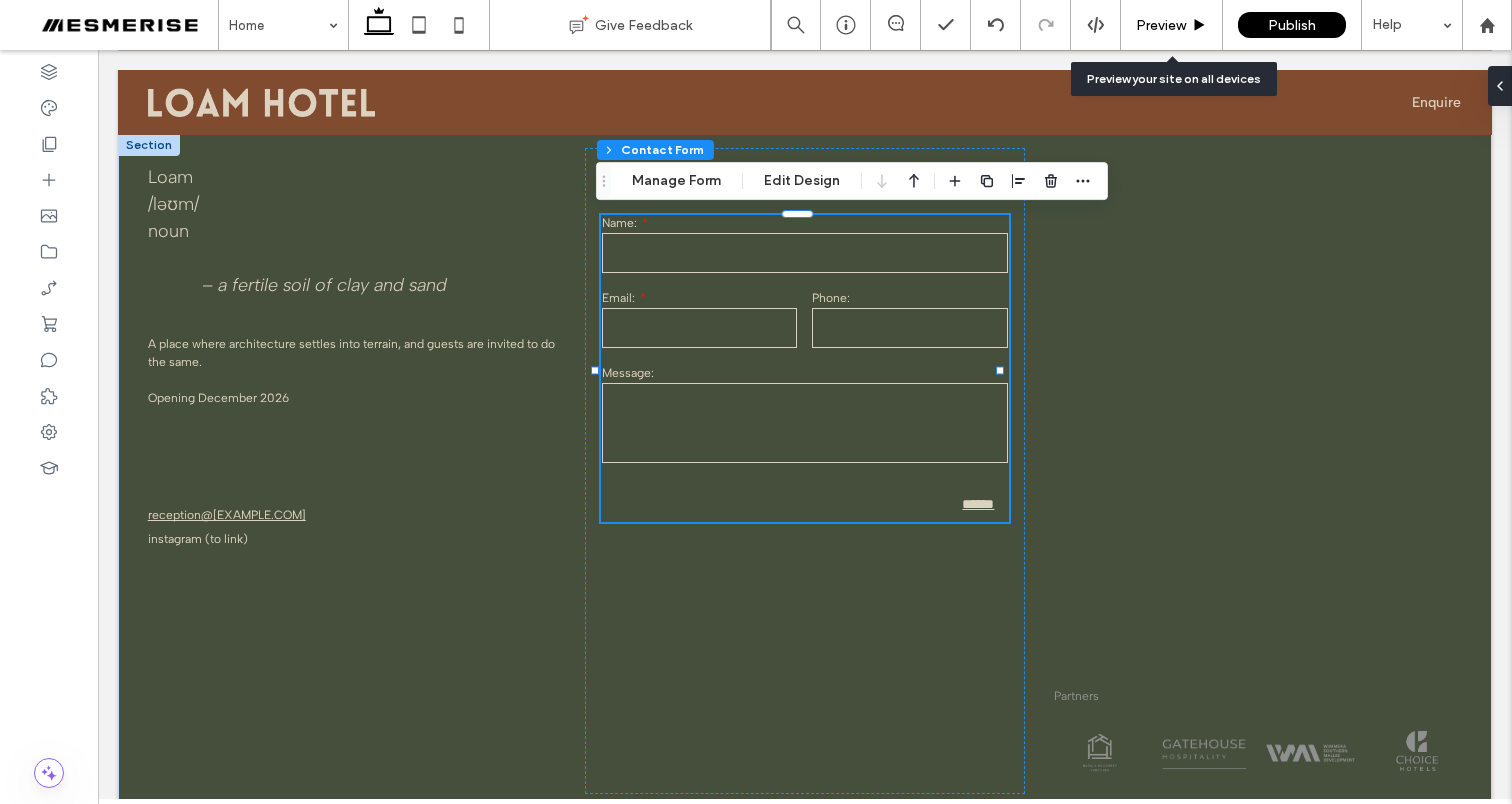 click on "Preview" at bounding box center (1161, 25) 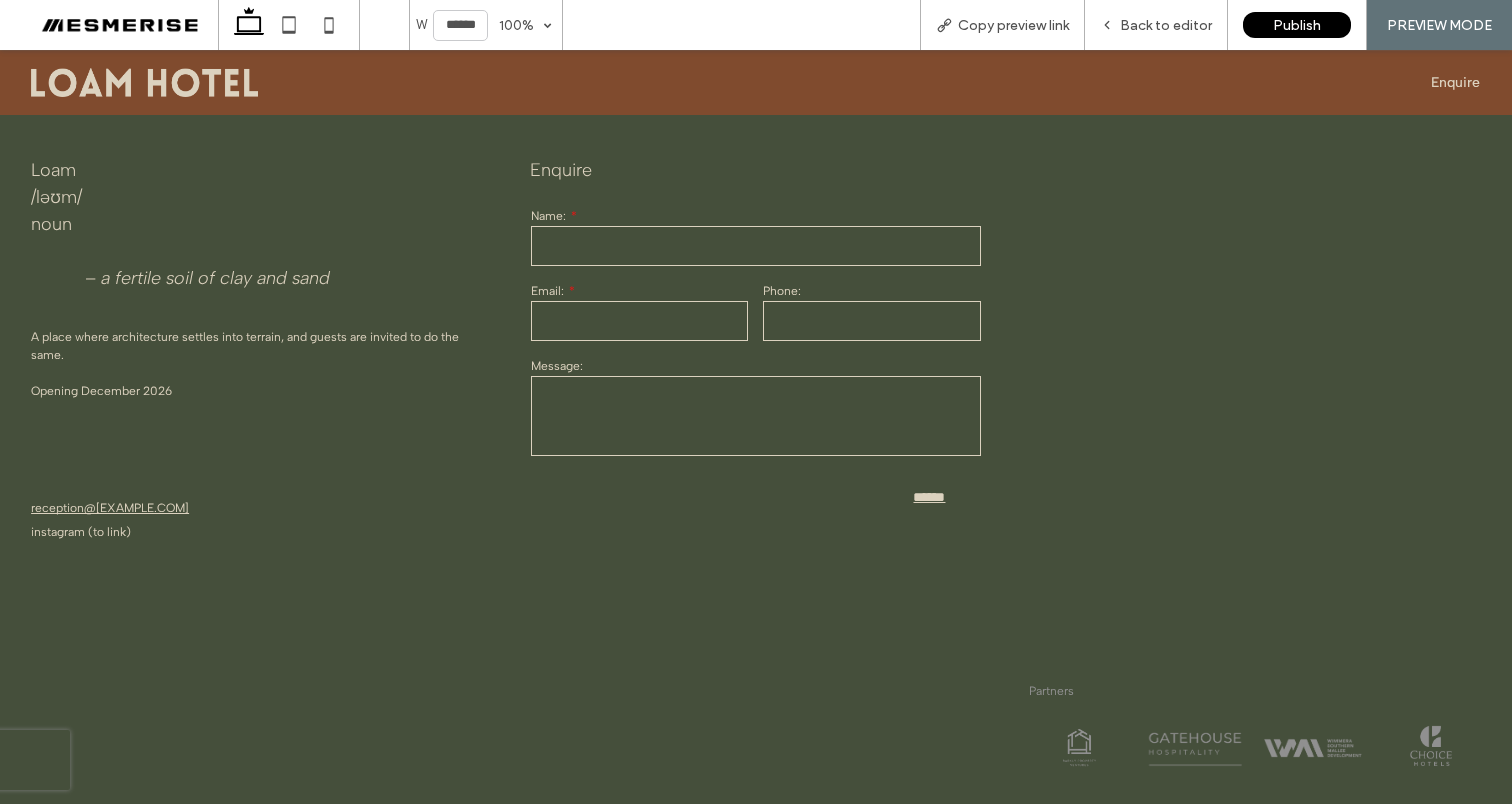 click at bounding box center (756, 416) 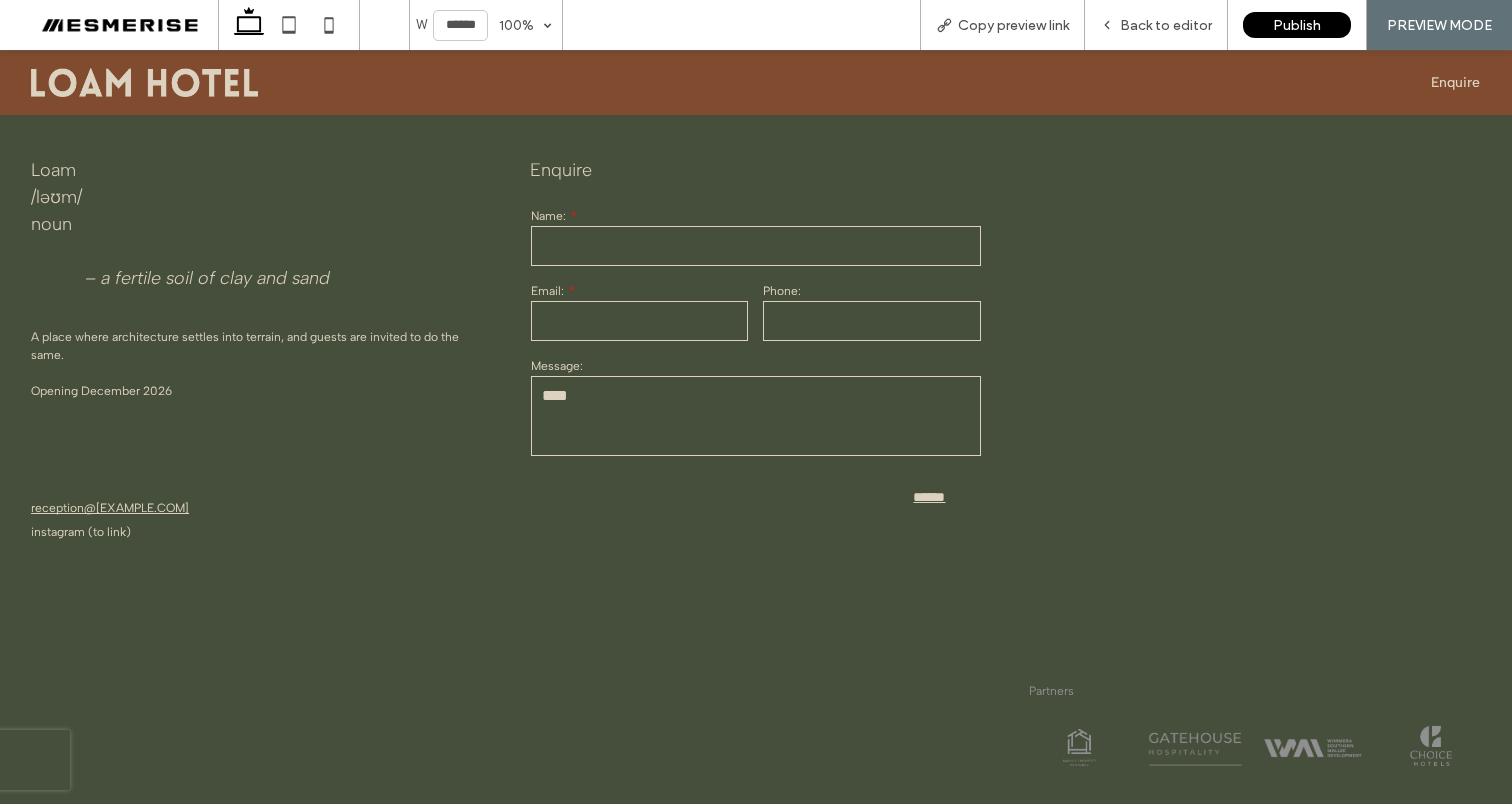 type on "***" 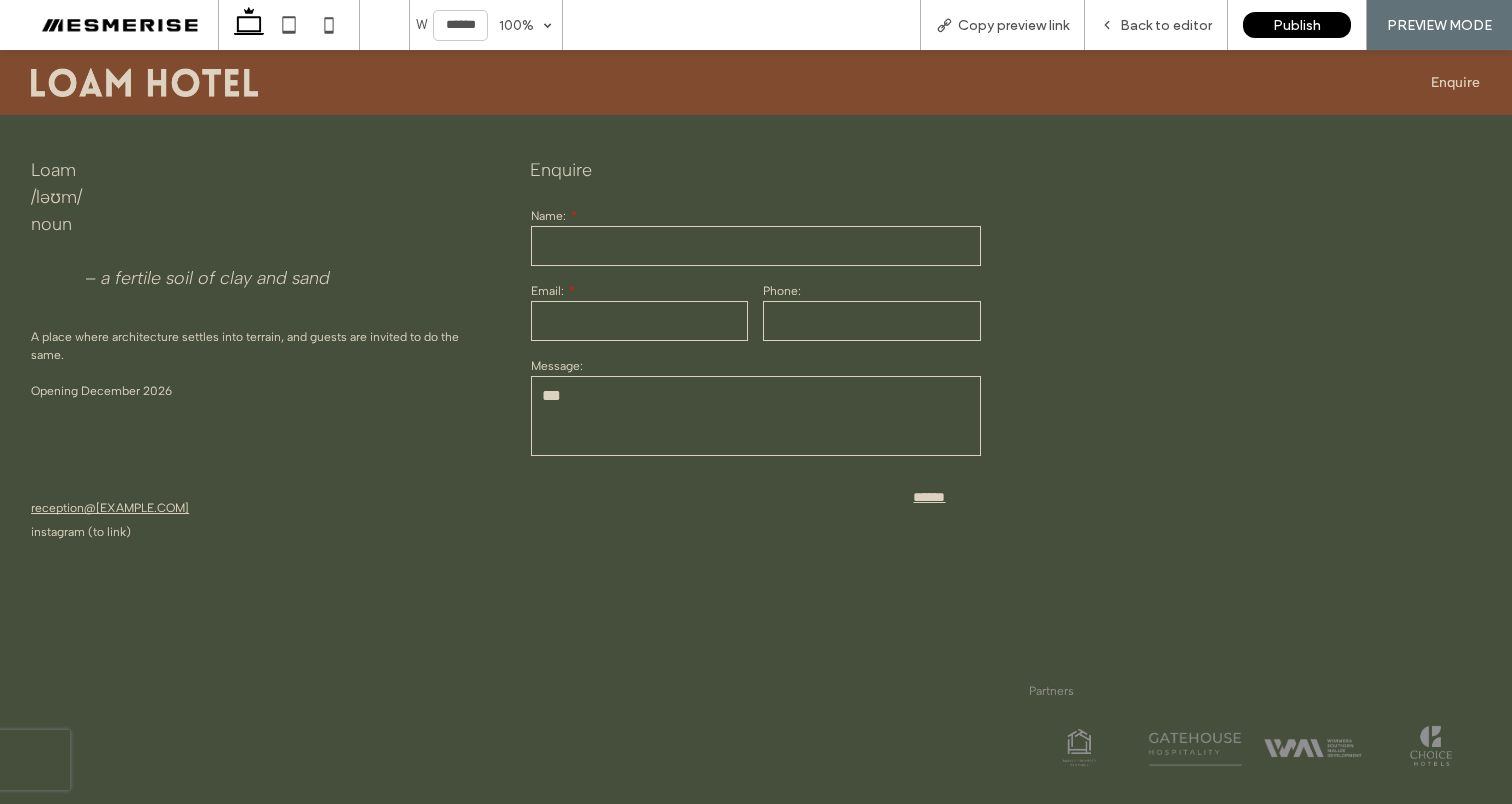 type 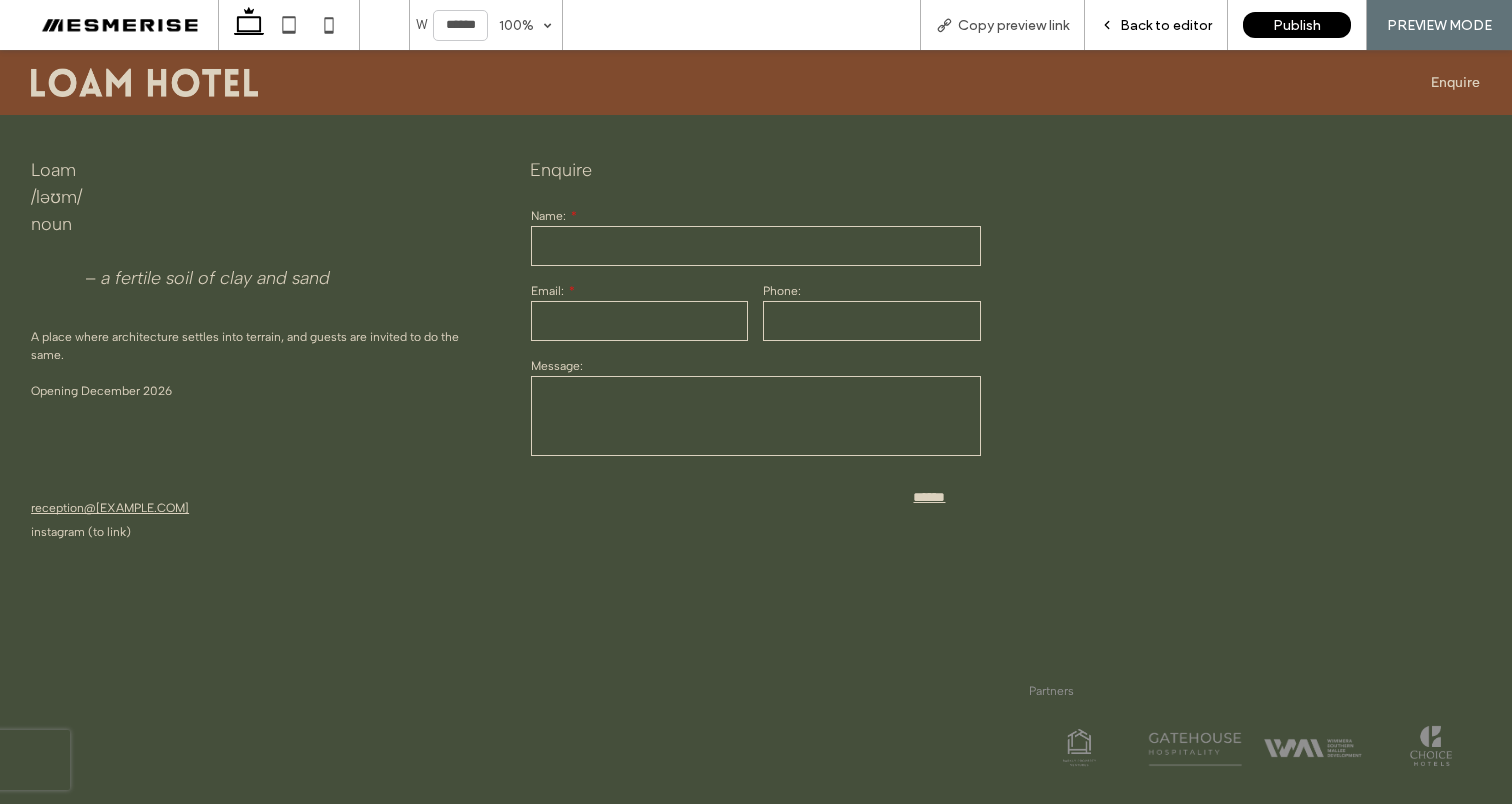 click on "Back to editor" at bounding box center [1166, 25] 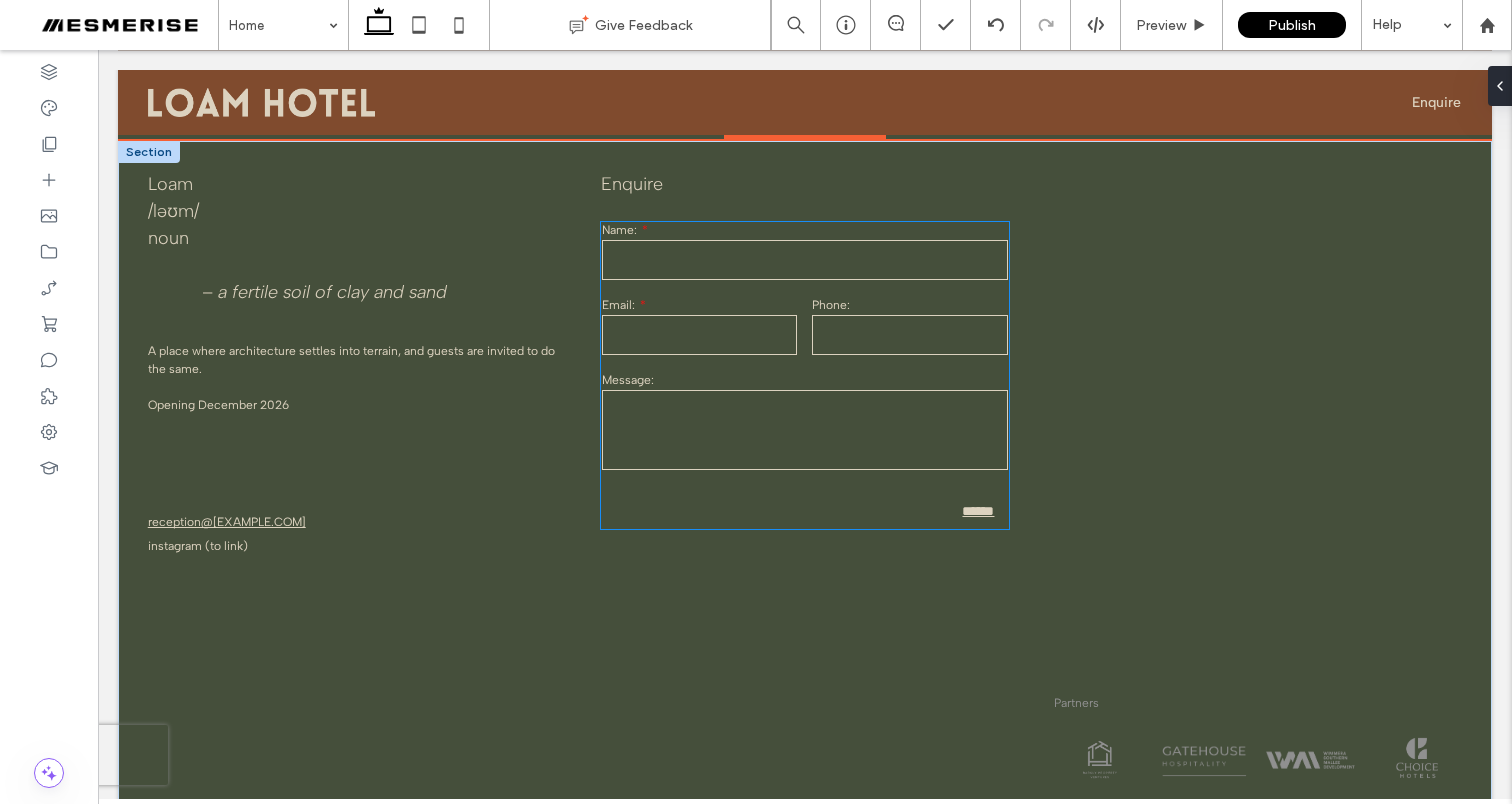 click at bounding box center (805, 430) 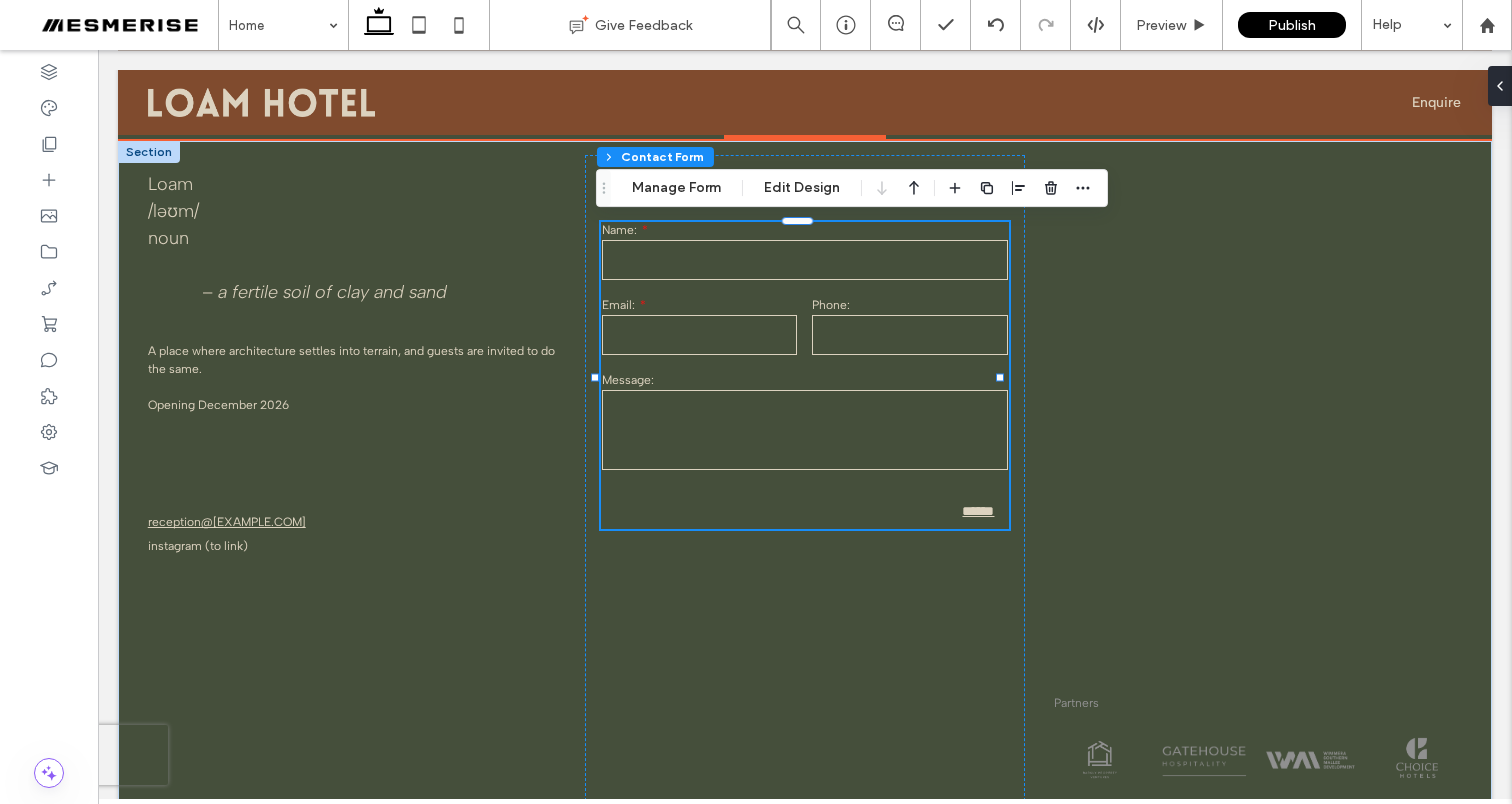type on "*" 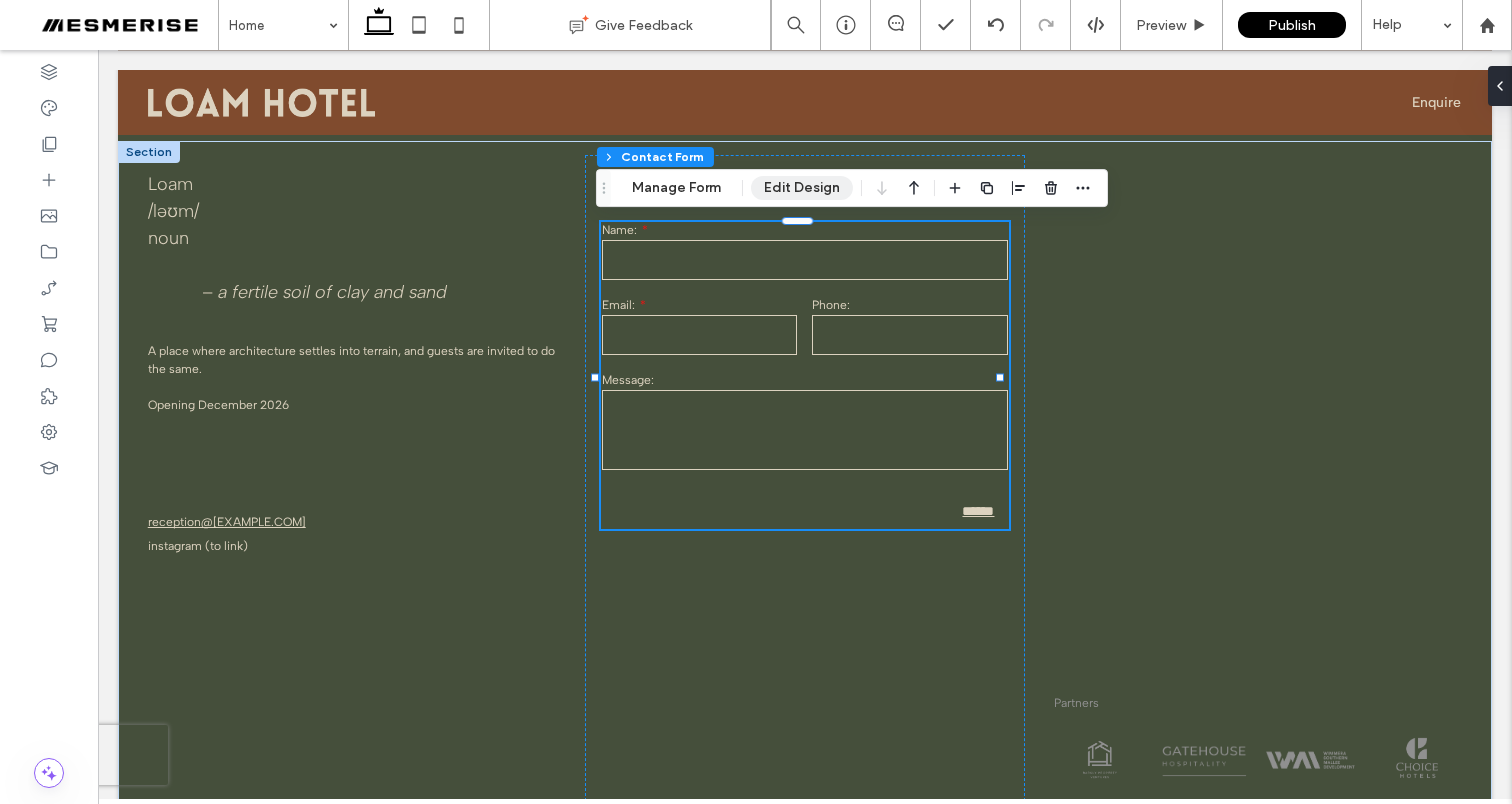 click on "Edit Design" at bounding box center [802, 188] 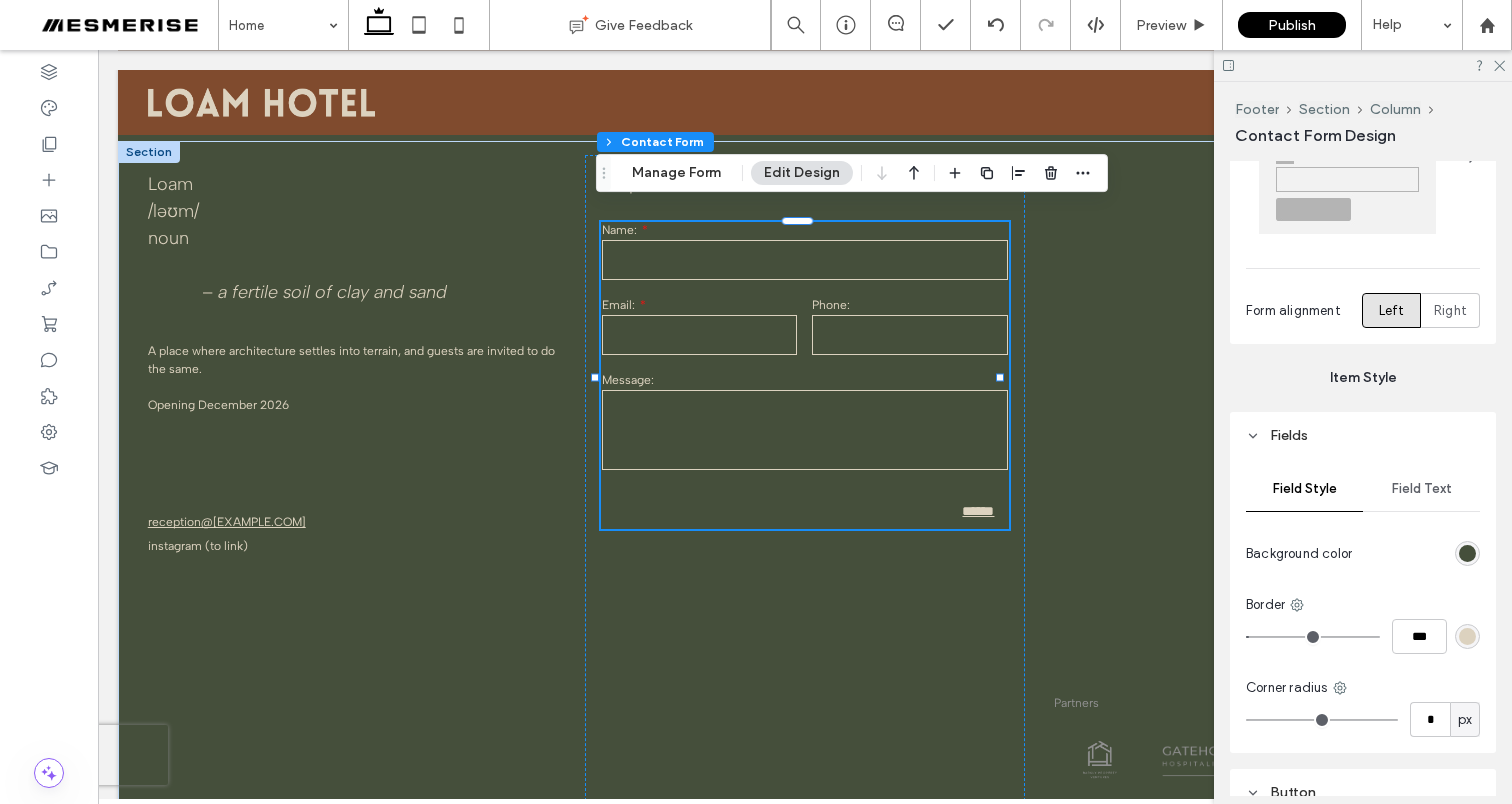 scroll, scrollTop: 416, scrollLeft: 0, axis: vertical 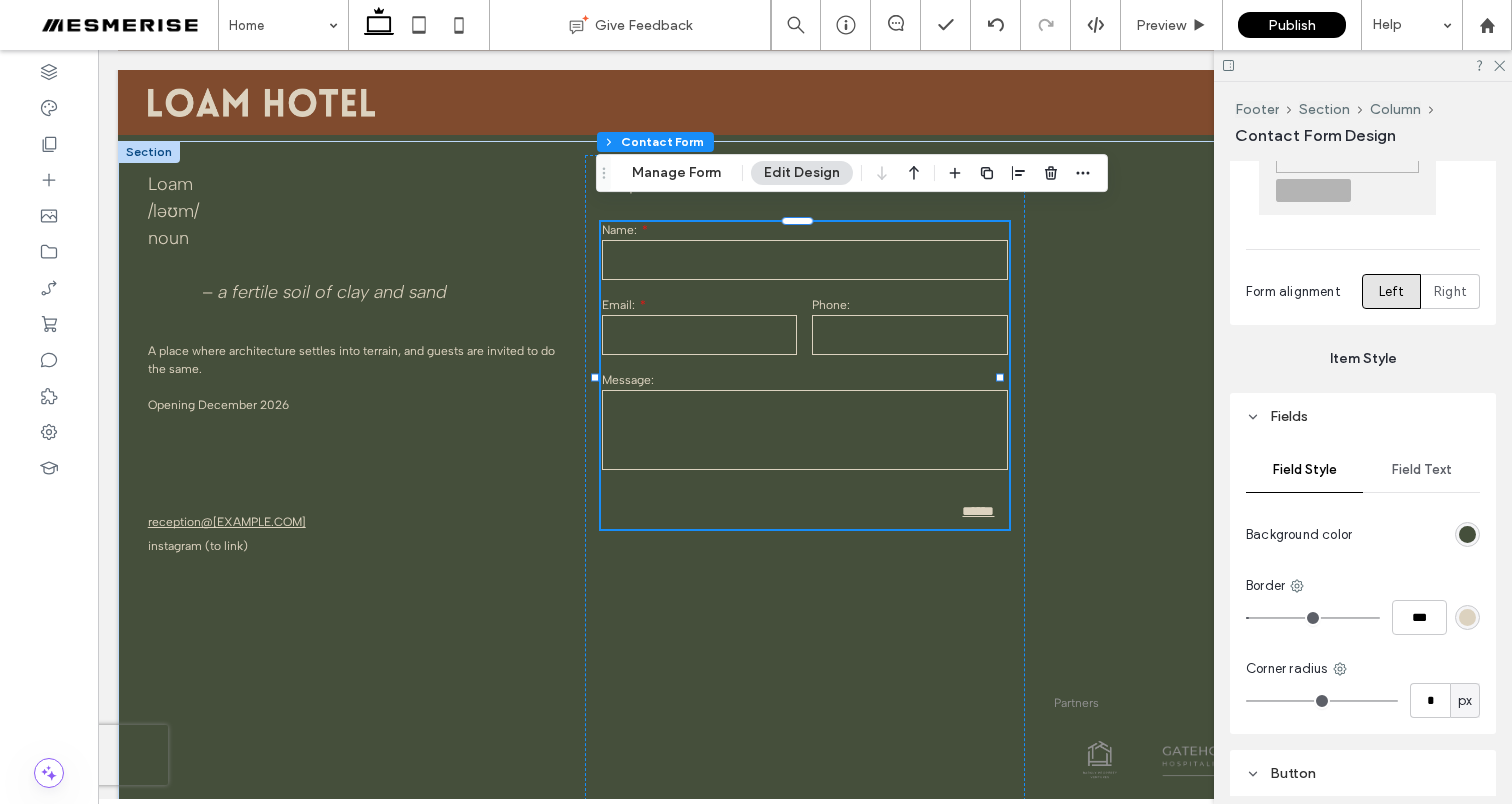 click on "Field Text" at bounding box center (1422, 470) 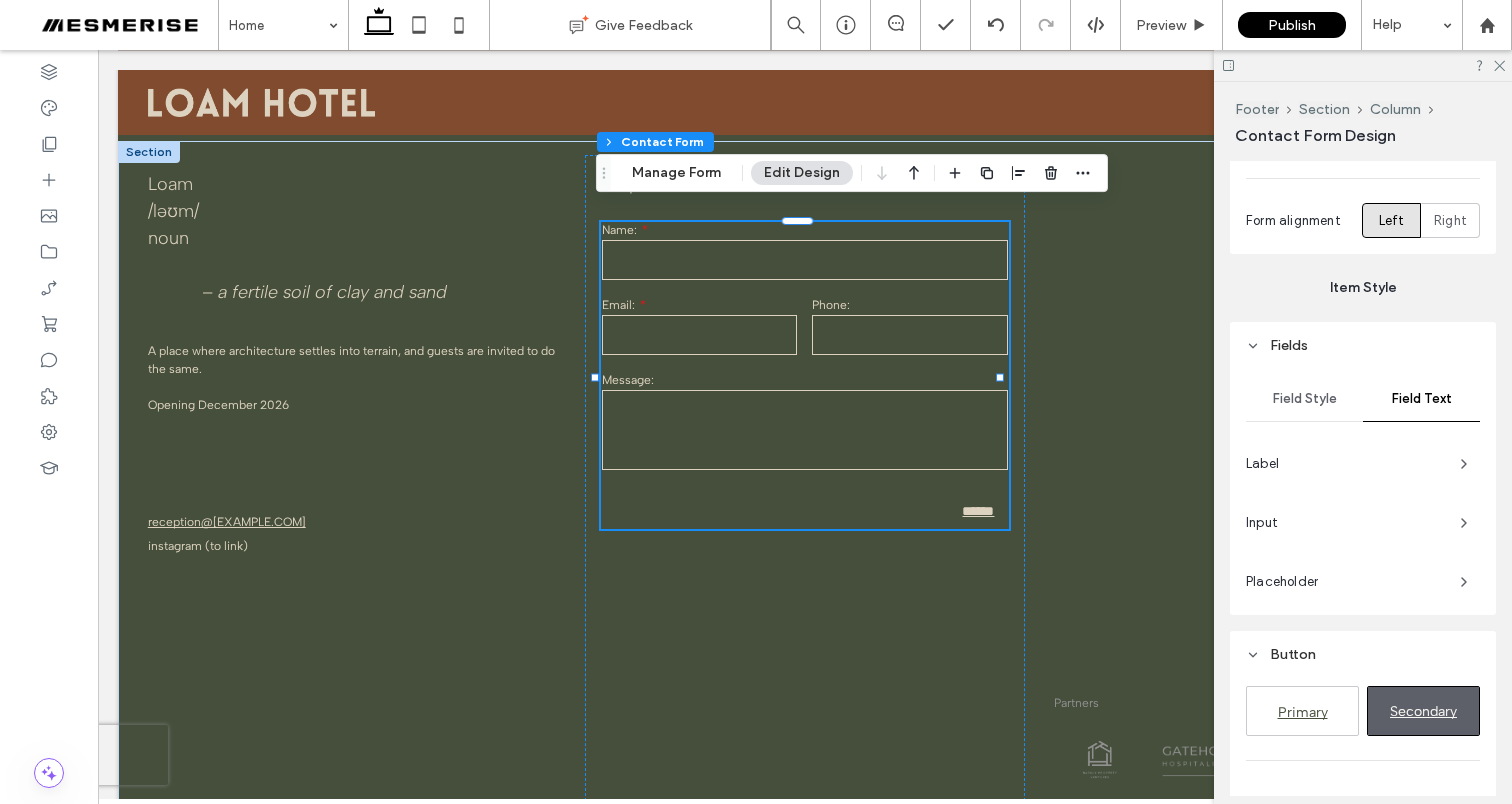 scroll, scrollTop: 503, scrollLeft: 0, axis: vertical 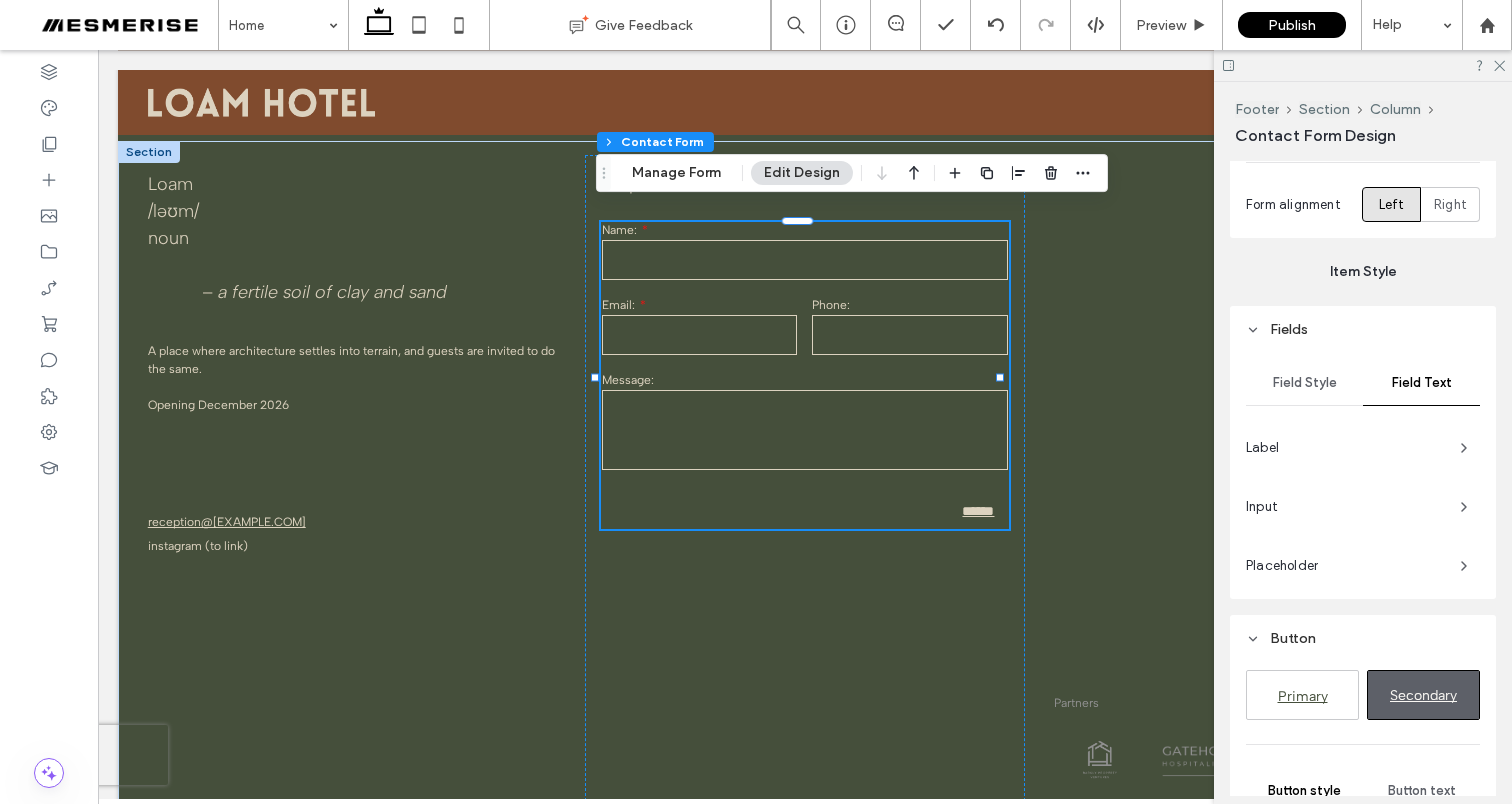 click on "Label" at bounding box center [1345, 448] 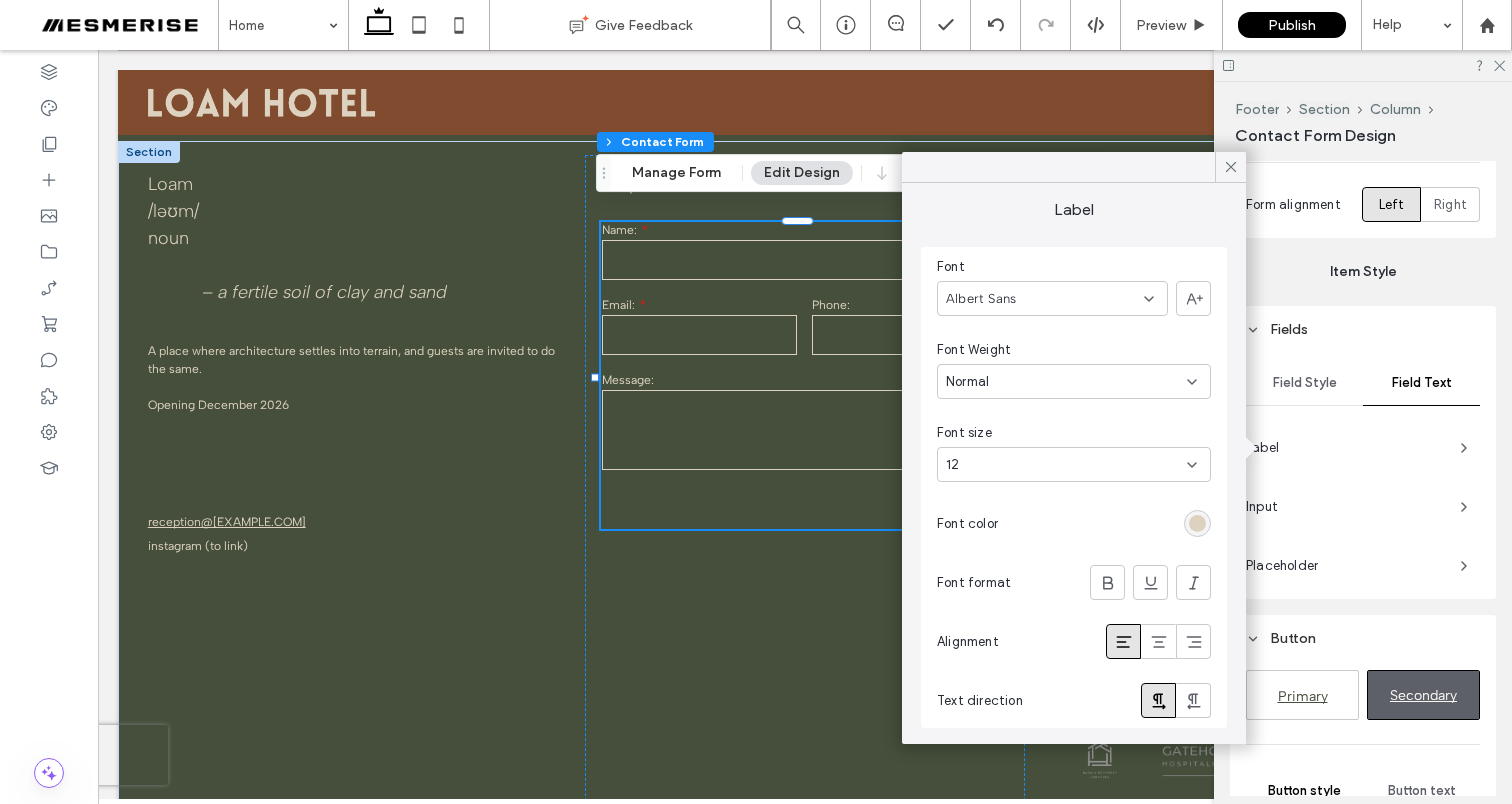 click on "Input" at bounding box center [1363, 507] 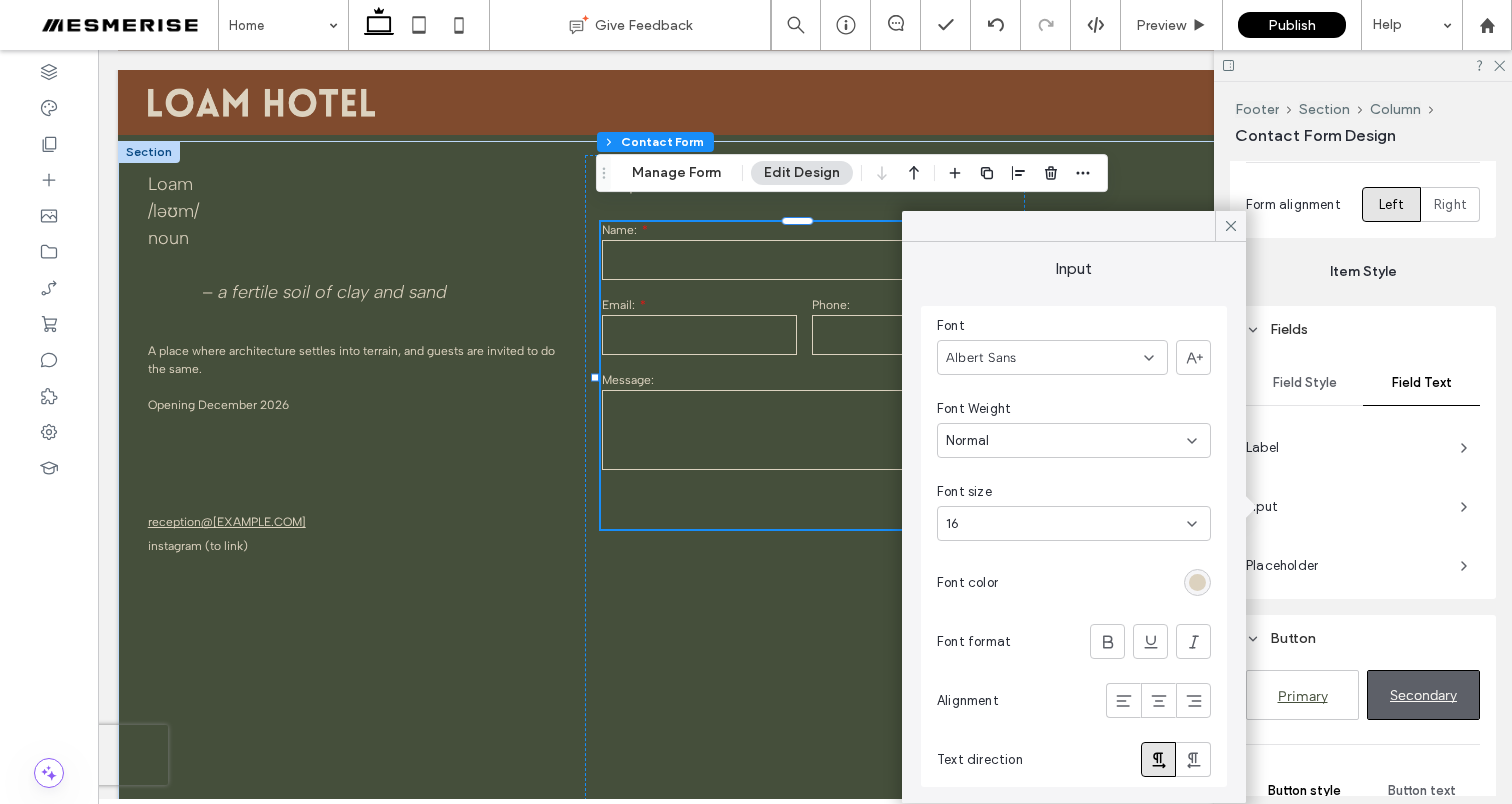 click on "16" at bounding box center [1062, 524] 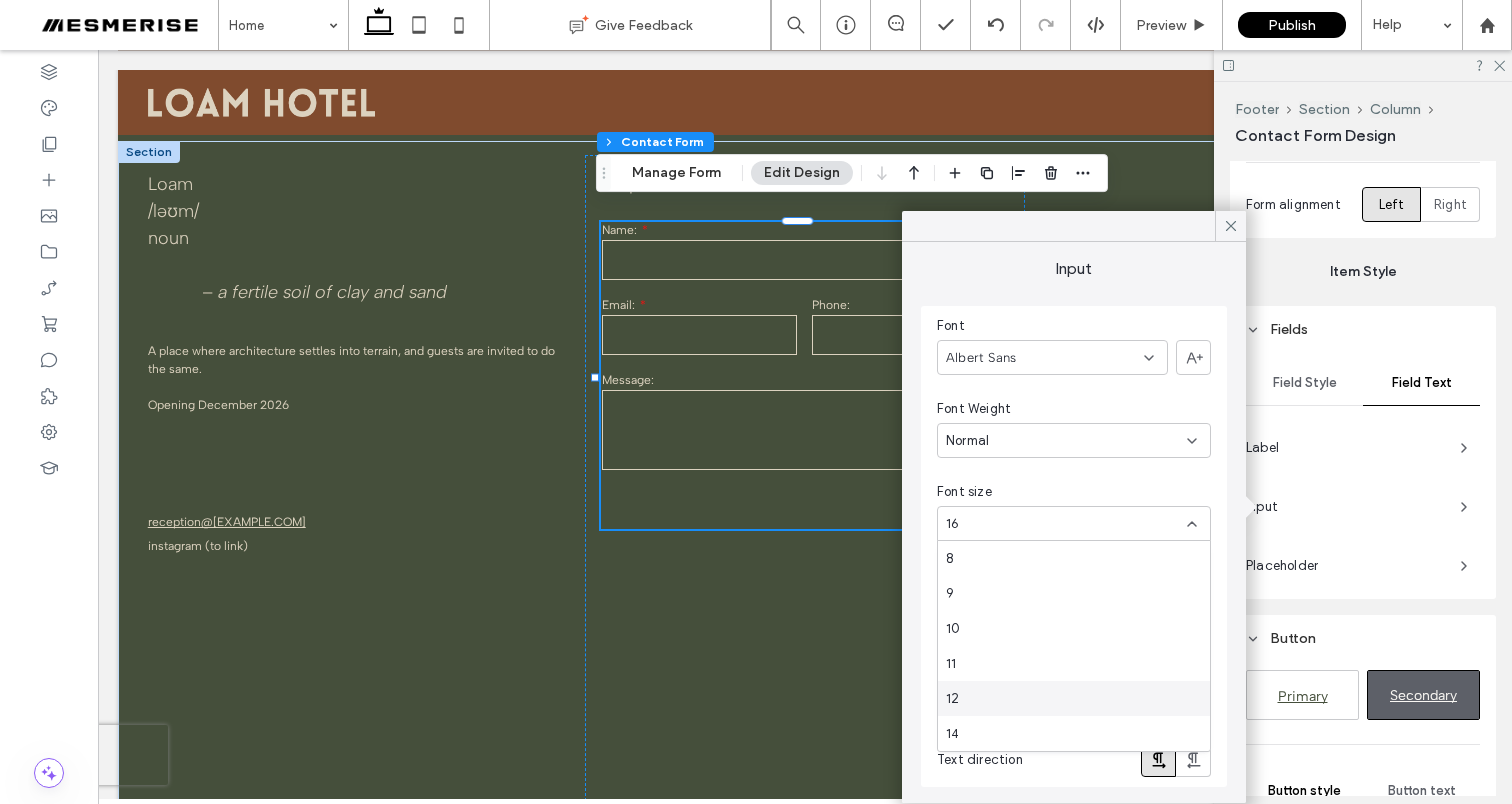 click on "12" at bounding box center (1074, 698) 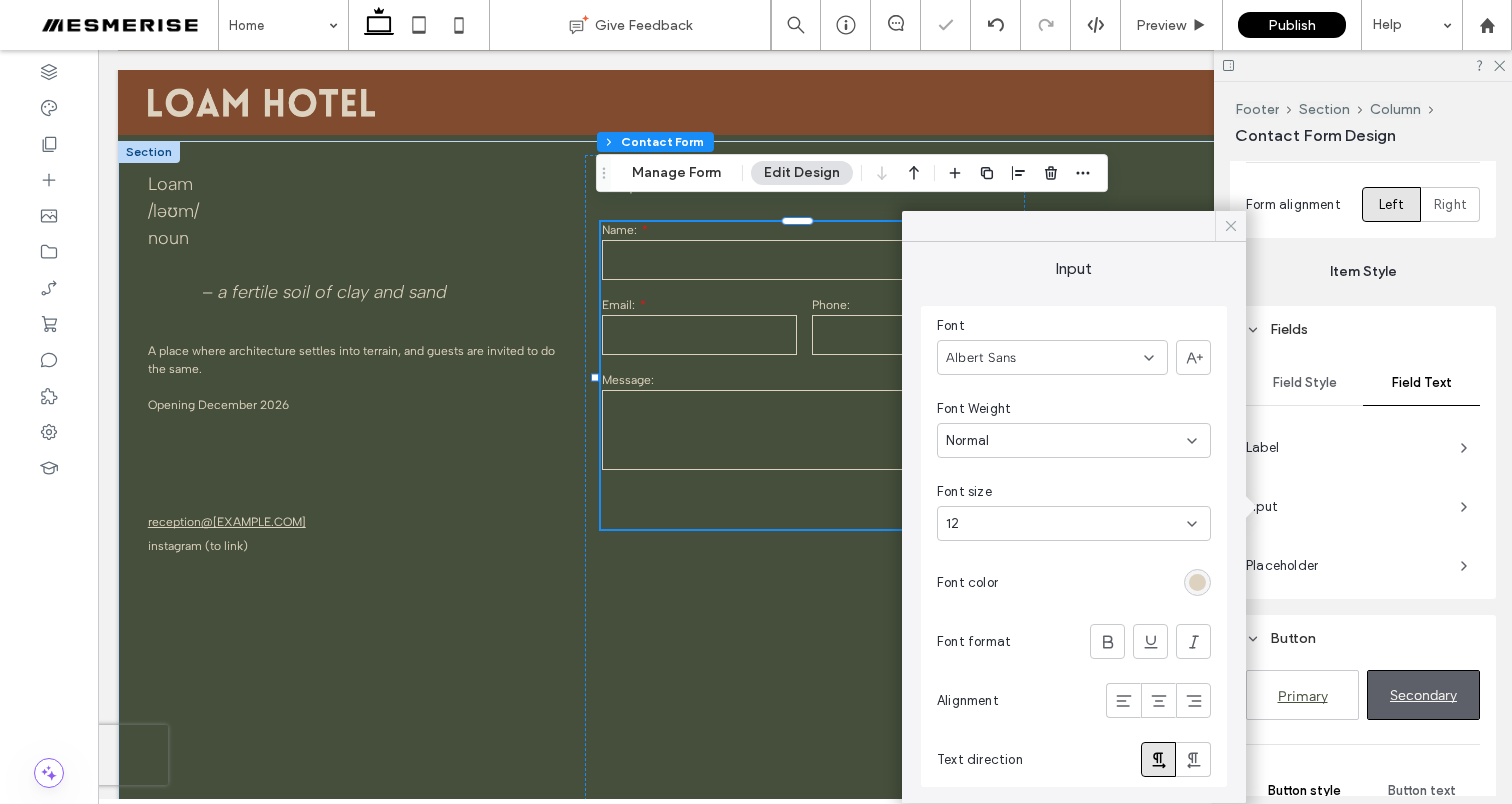 click 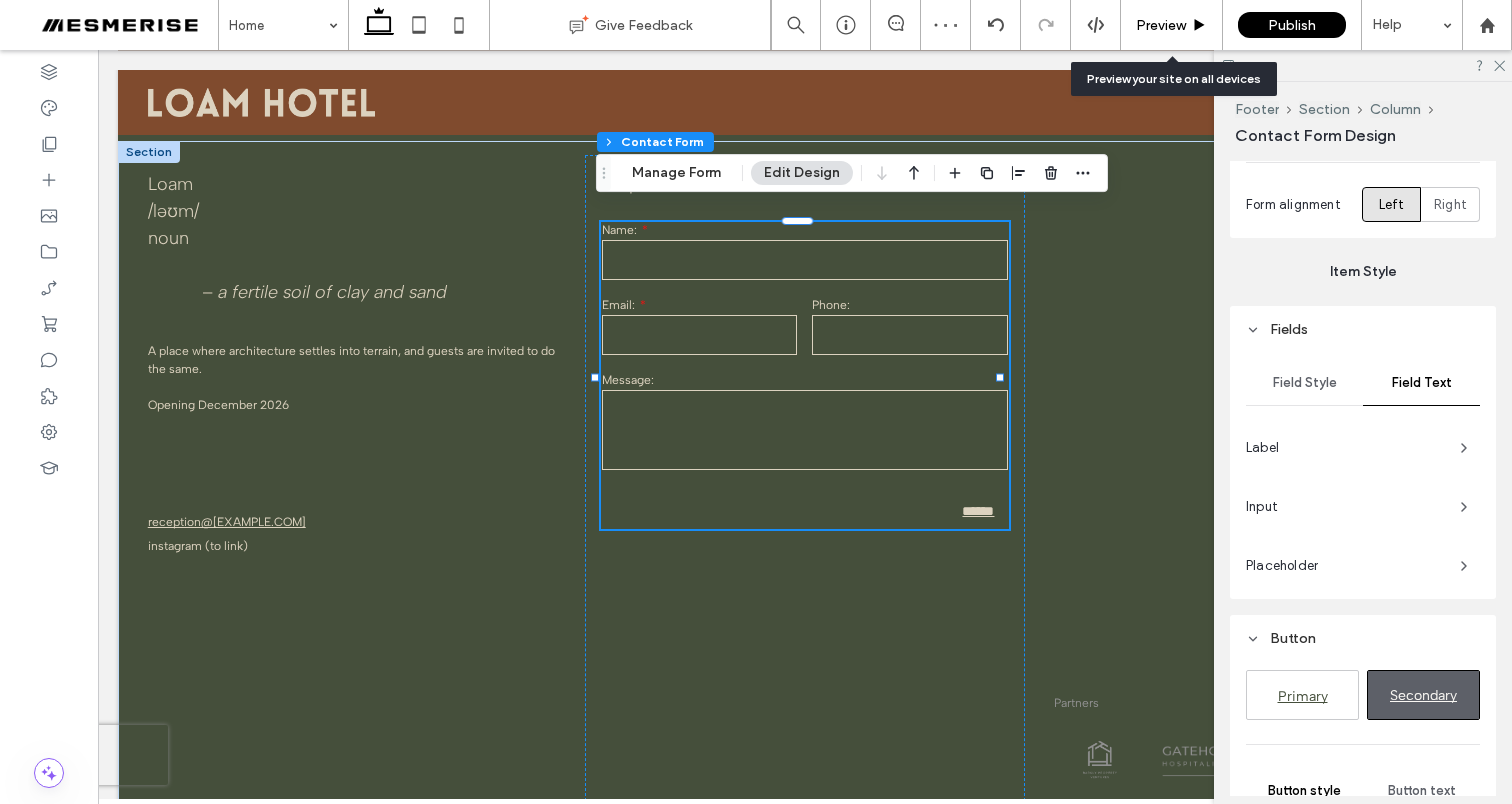 click 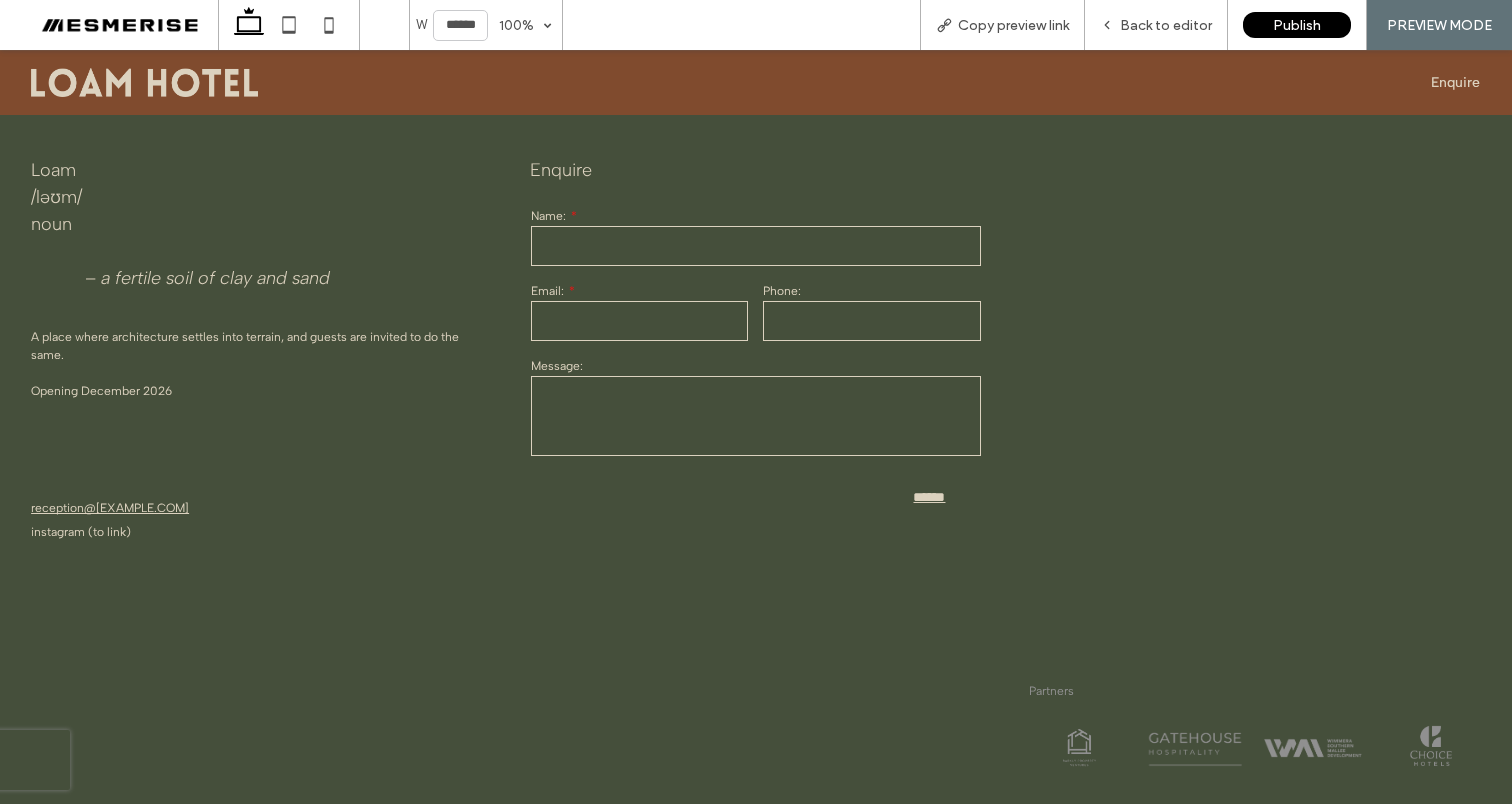 click at bounding box center (756, 416) 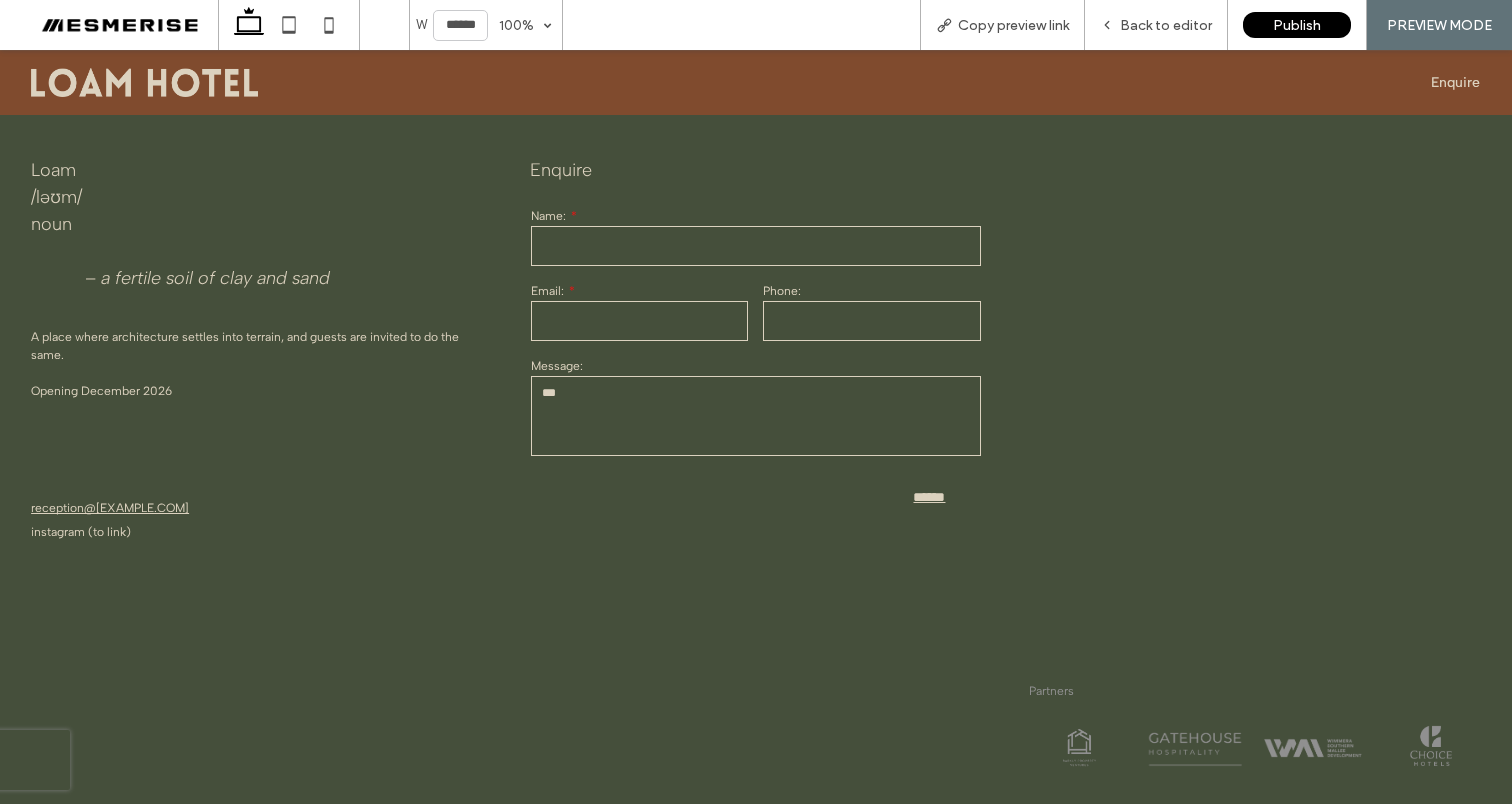 type on "****" 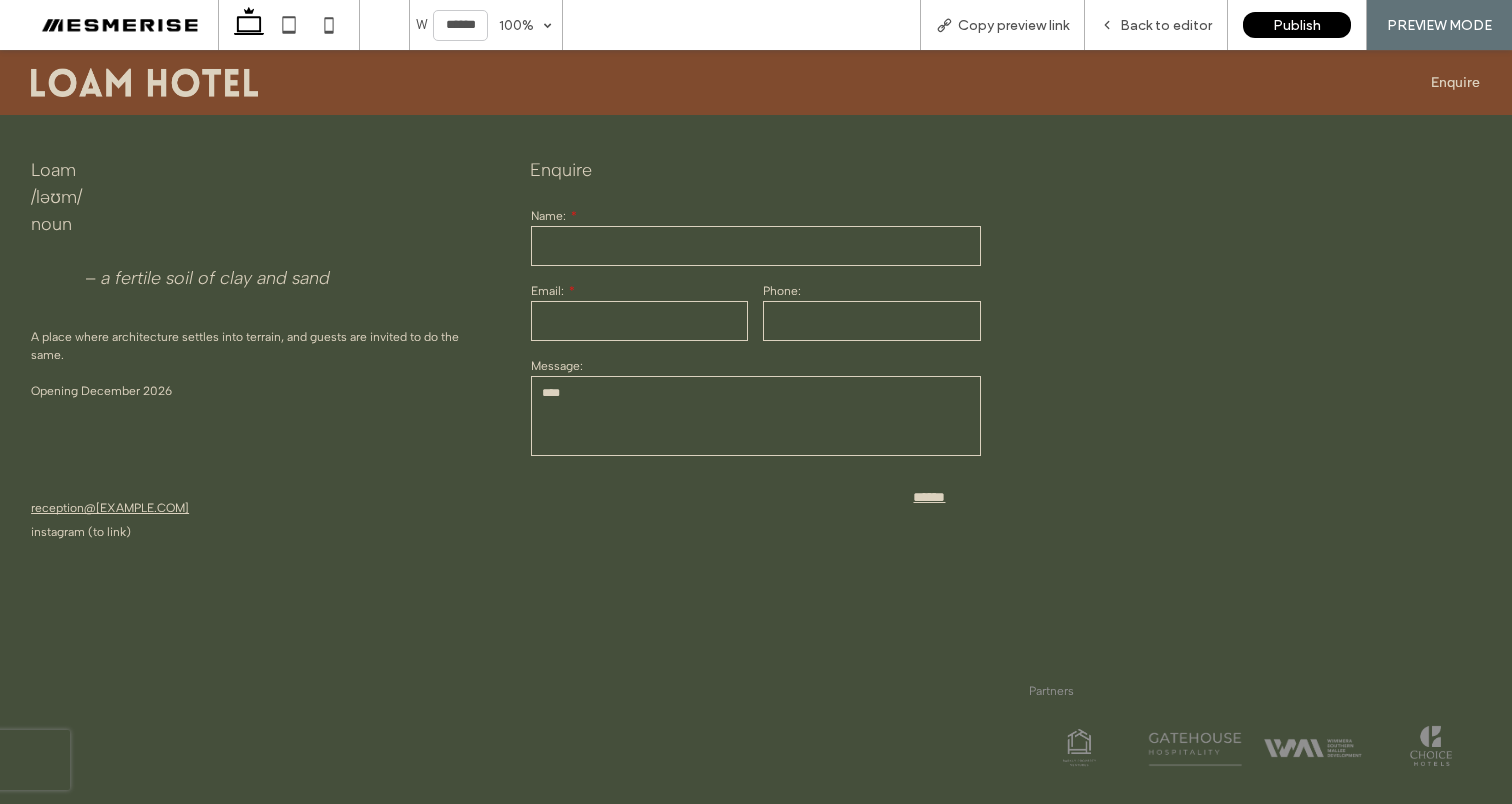 type 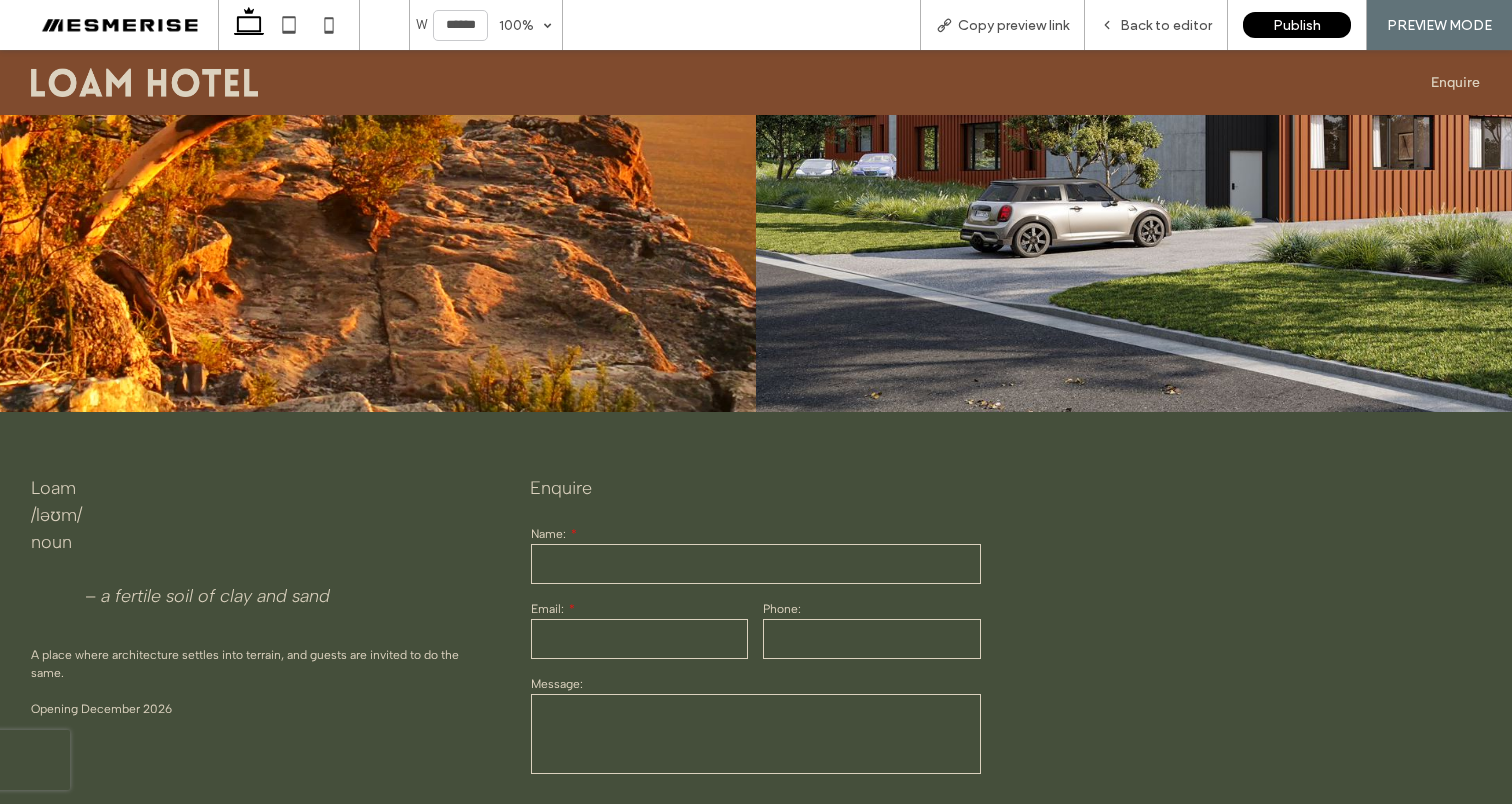 scroll, scrollTop: 0, scrollLeft: 0, axis: both 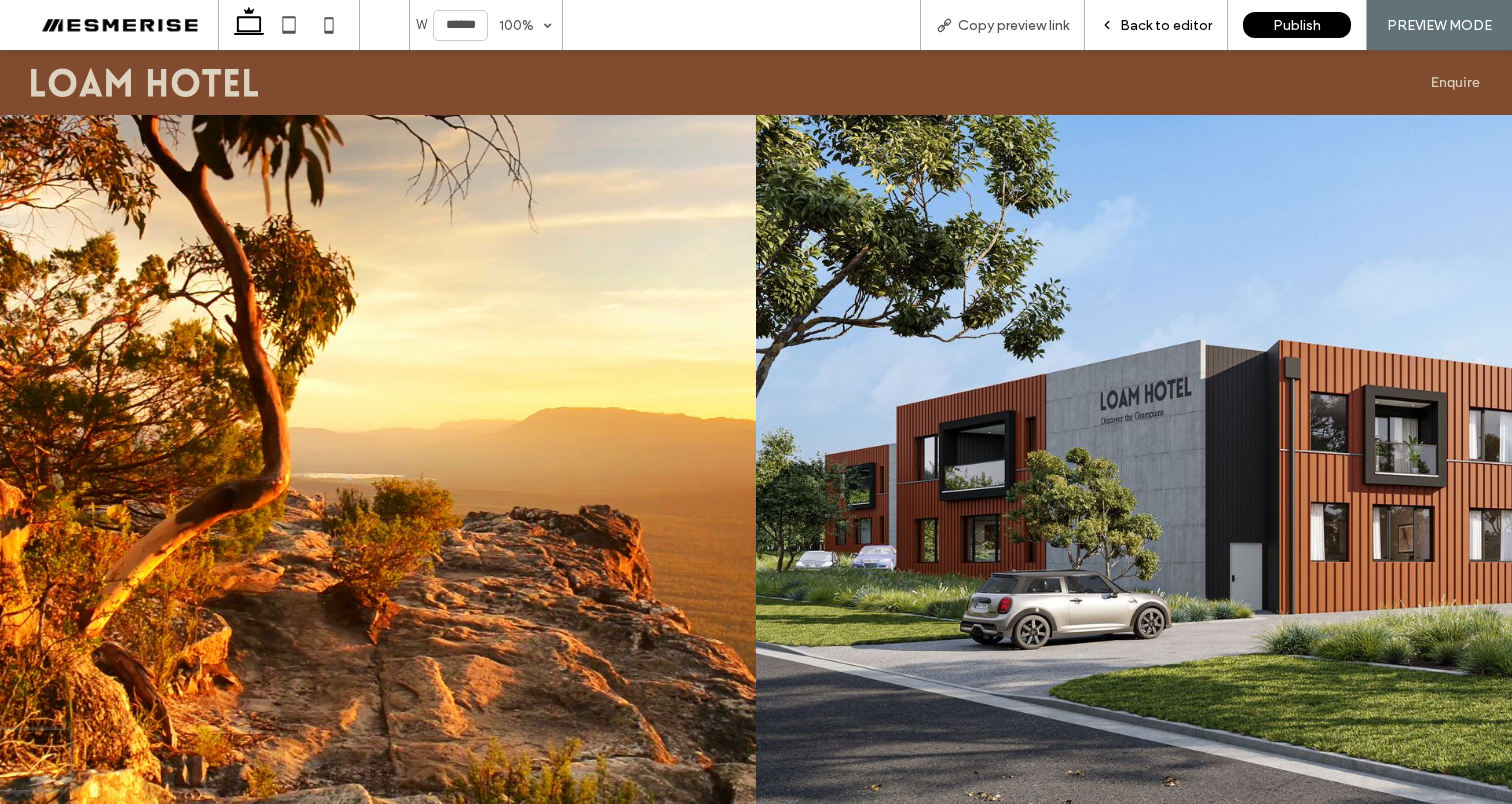 click on "Back to editor" at bounding box center [1156, 25] 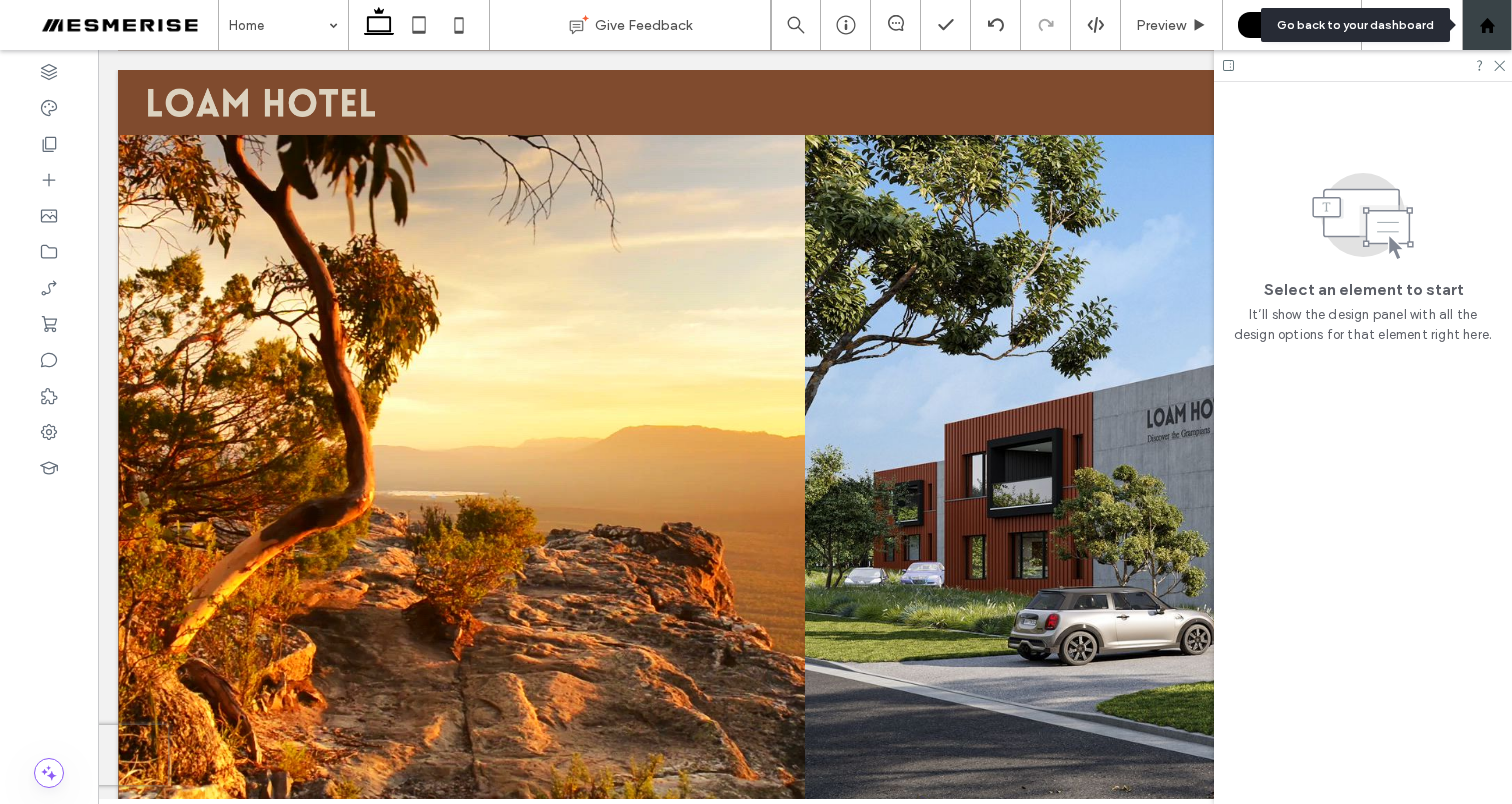 click 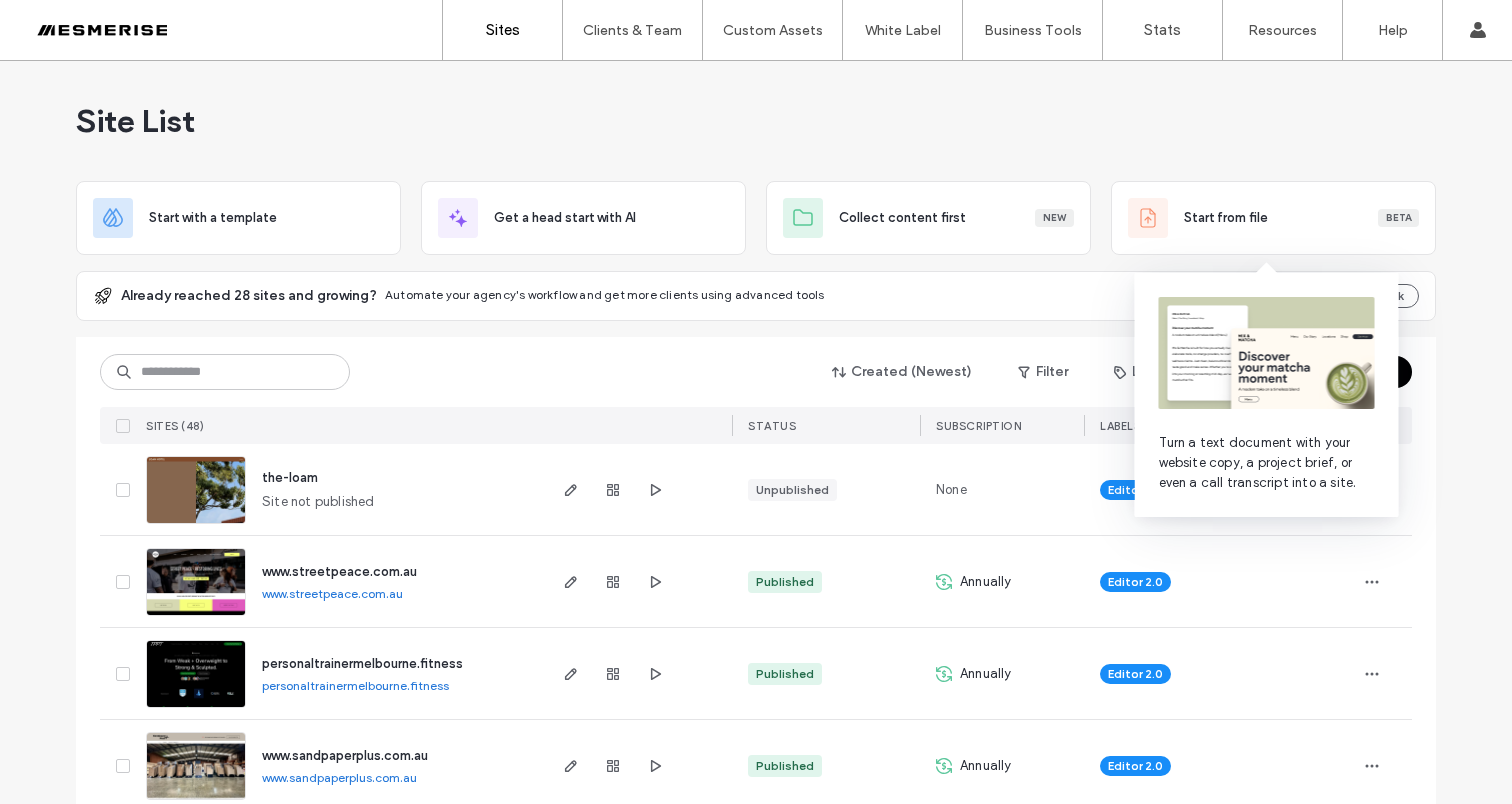 scroll, scrollTop: 0, scrollLeft: 0, axis: both 